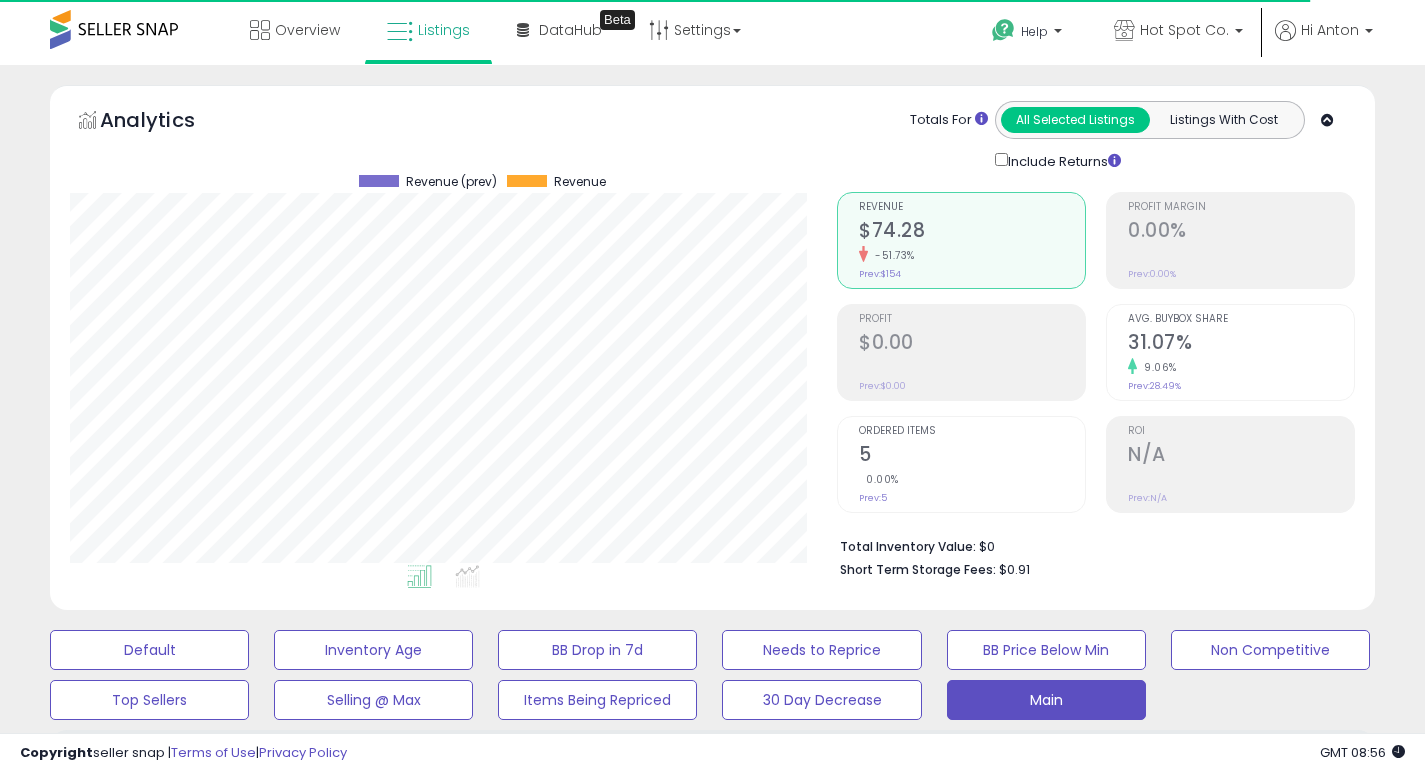 select on "**" 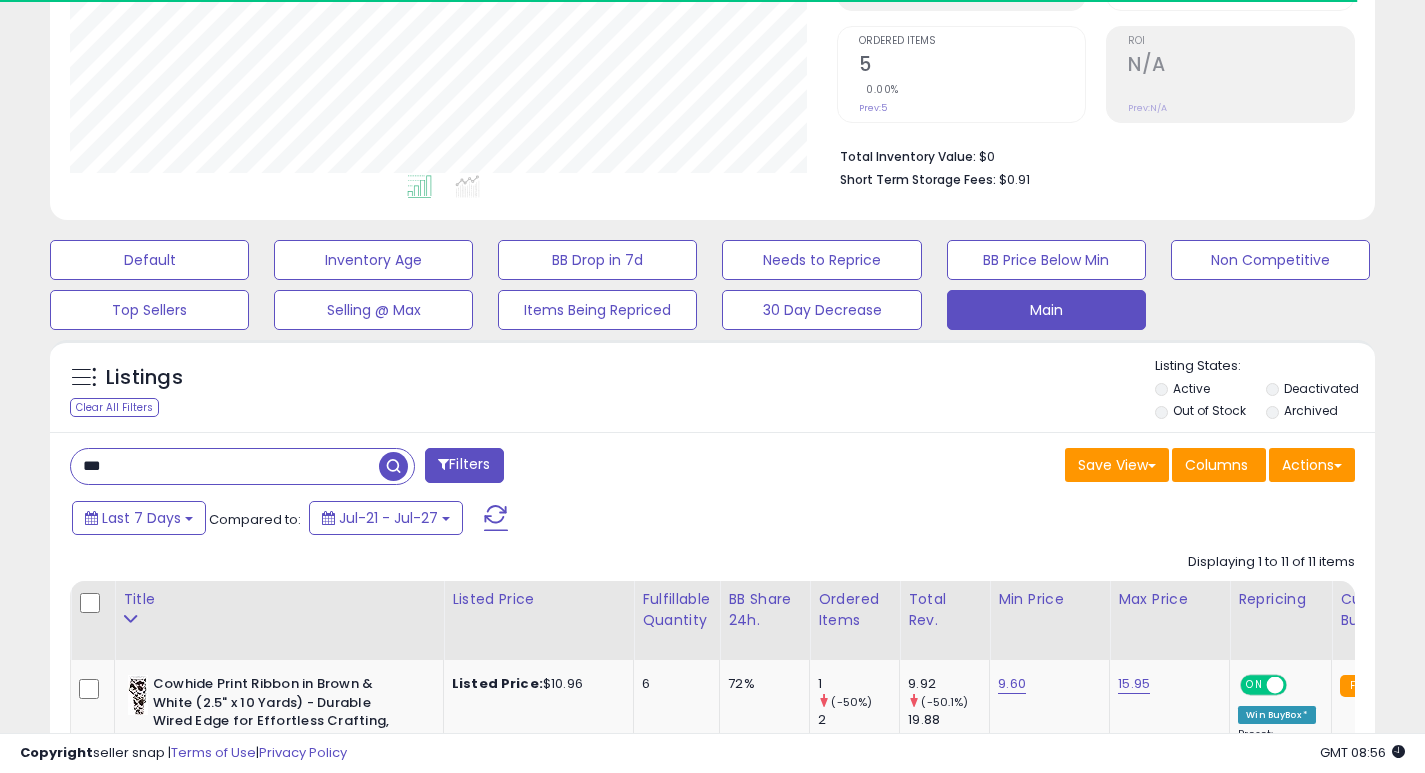 scroll, scrollTop: 390, scrollLeft: 0, axis: vertical 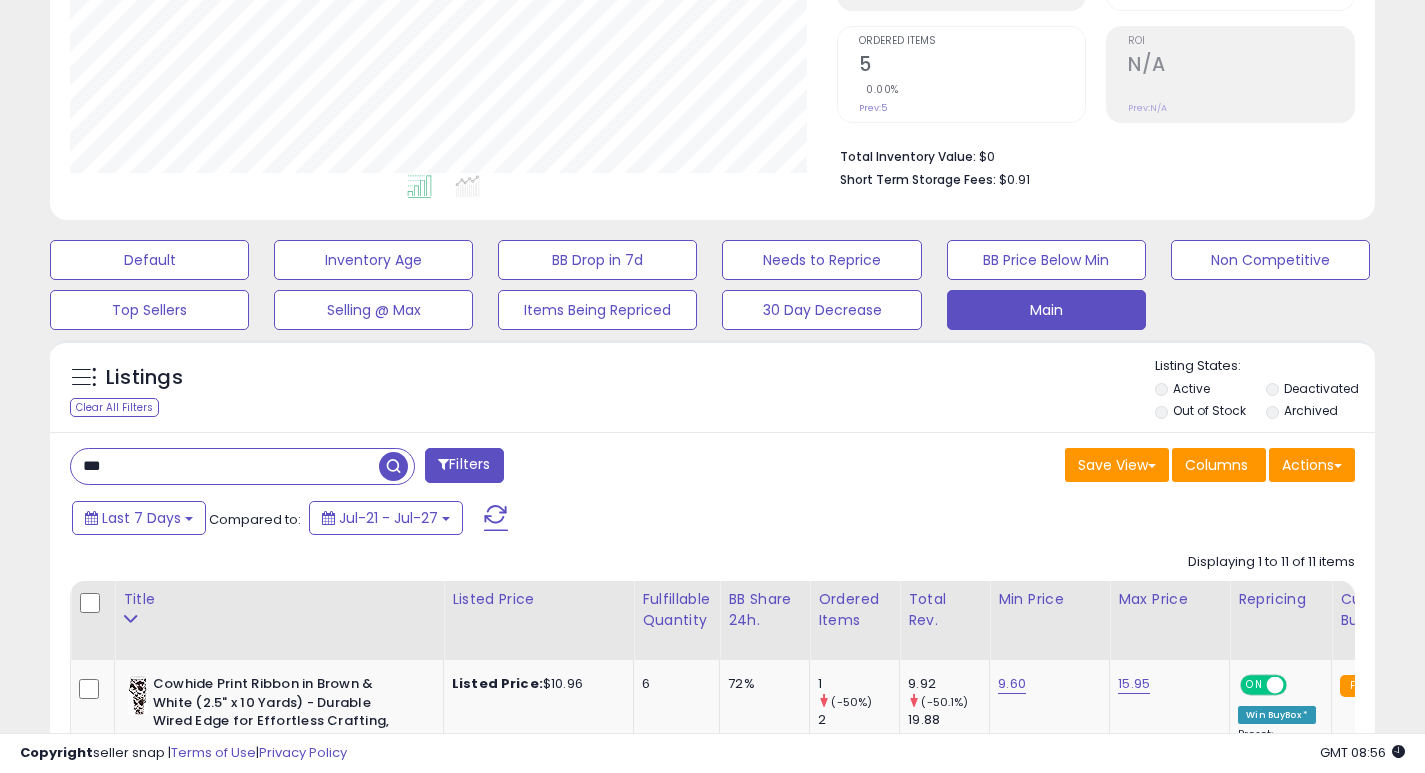 click on "***" at bounding box center (225, 466) 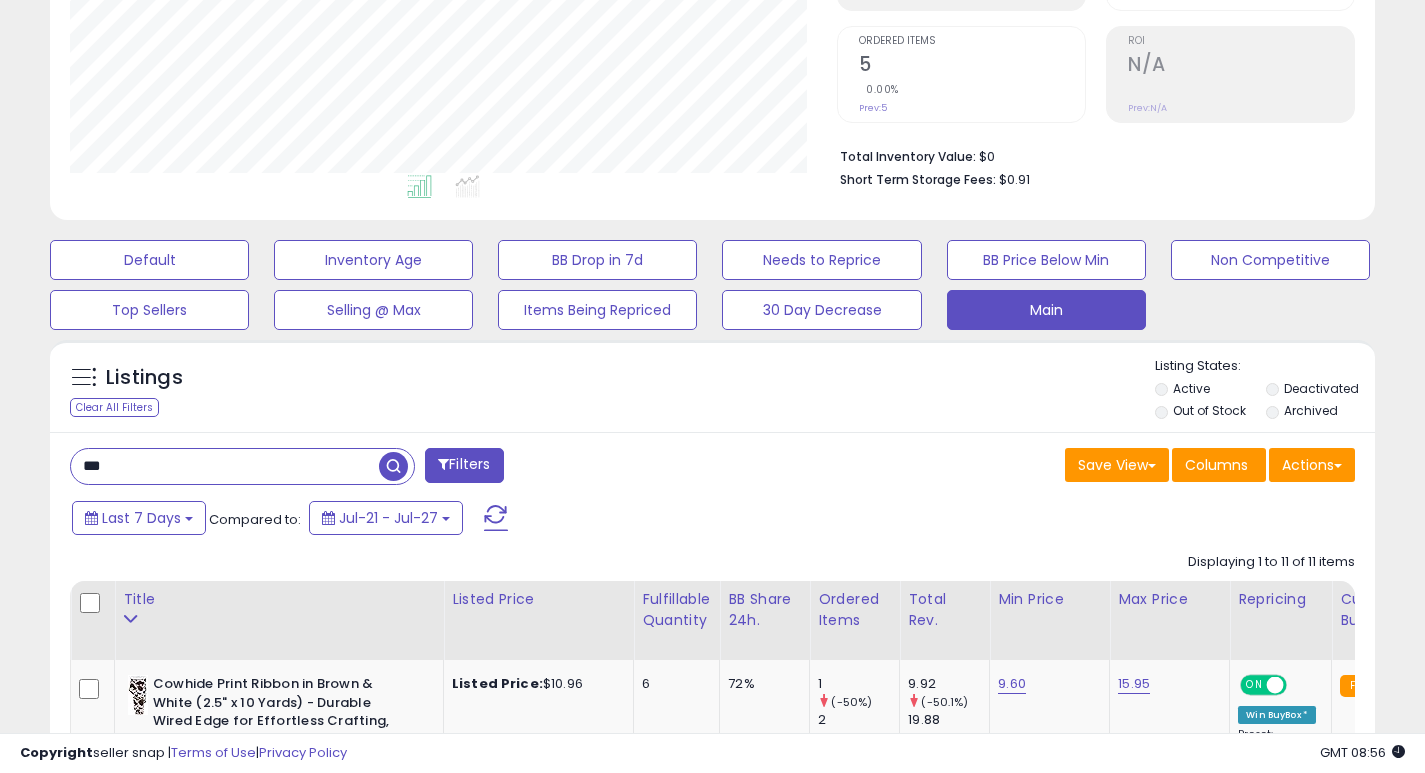 paste on "*******" 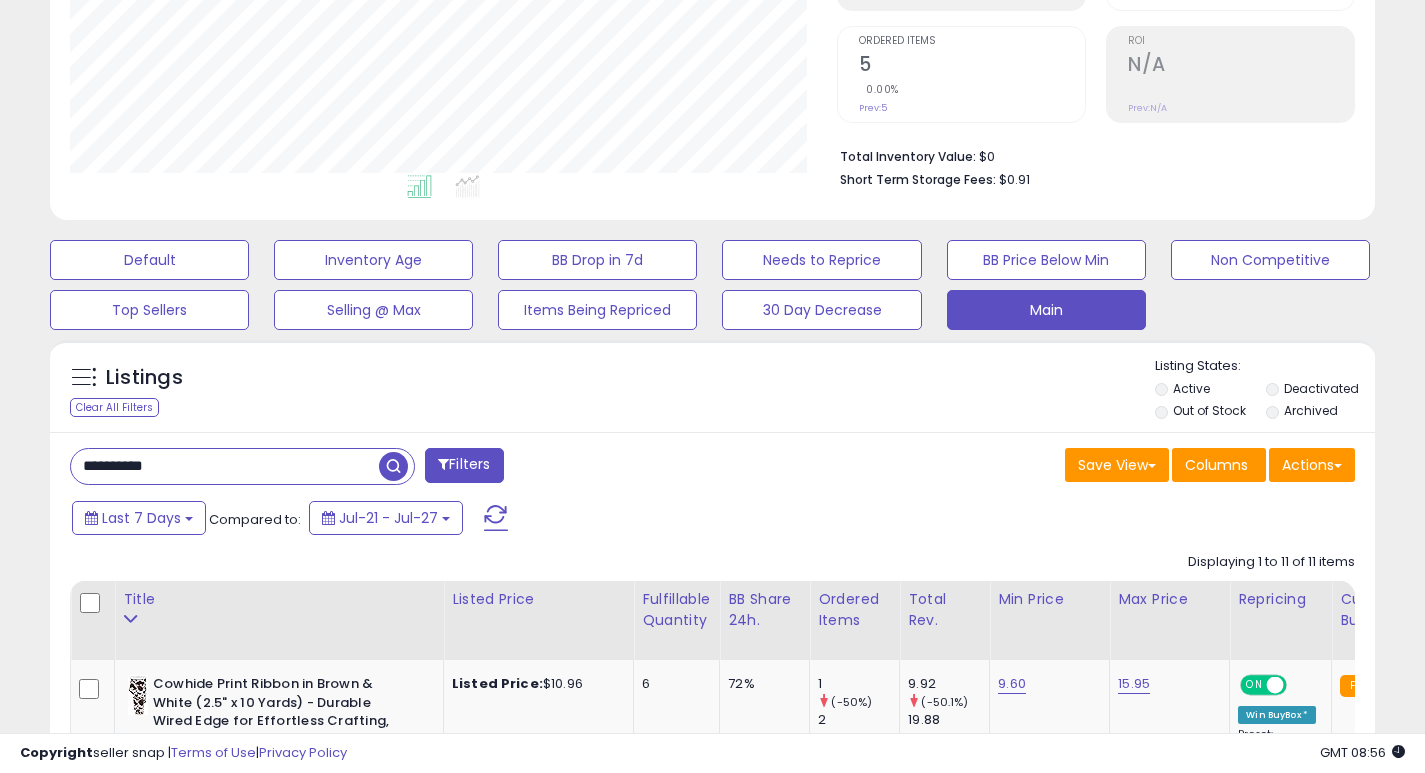 click at bounding box center (393, 466) 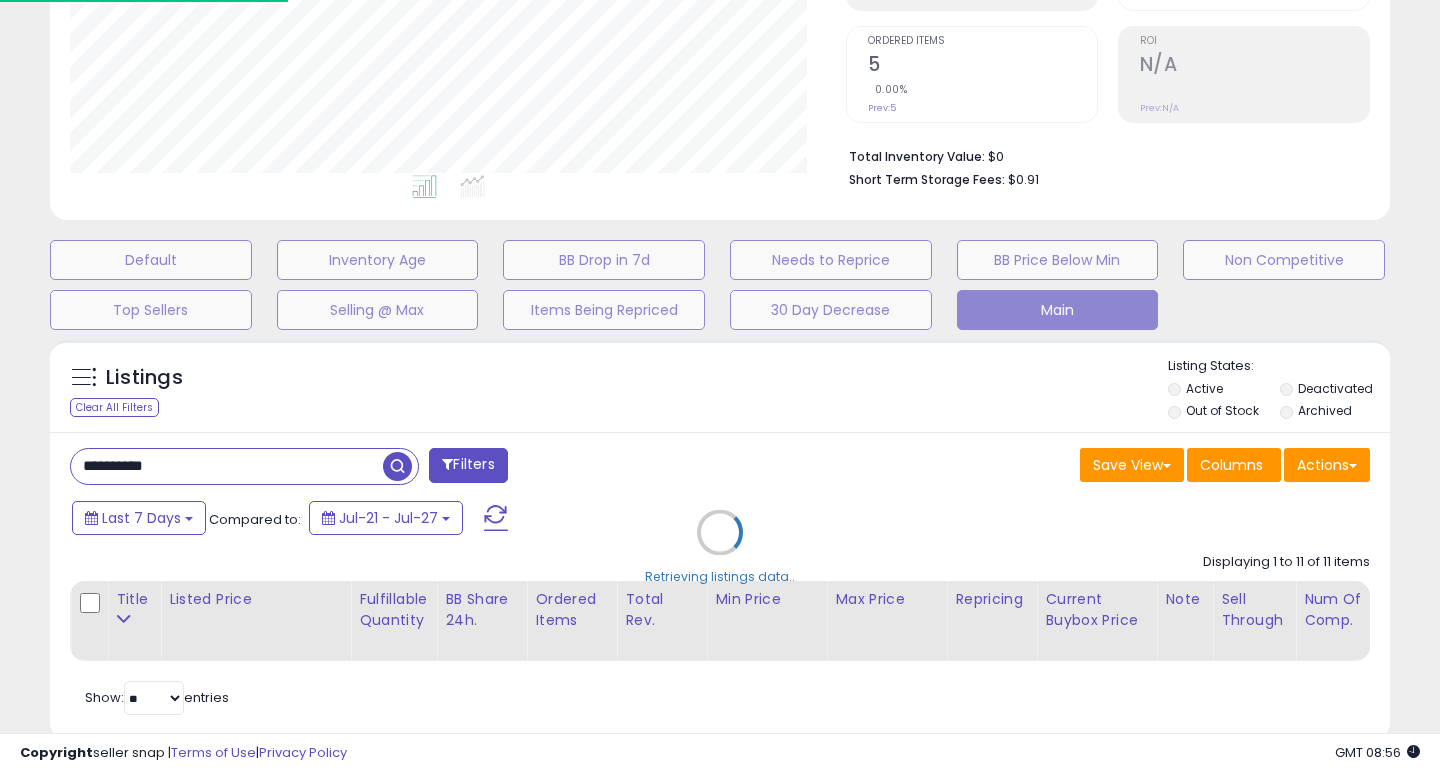 scroll, scrollTop: 999590, scrollLeft: 999224, axis: both 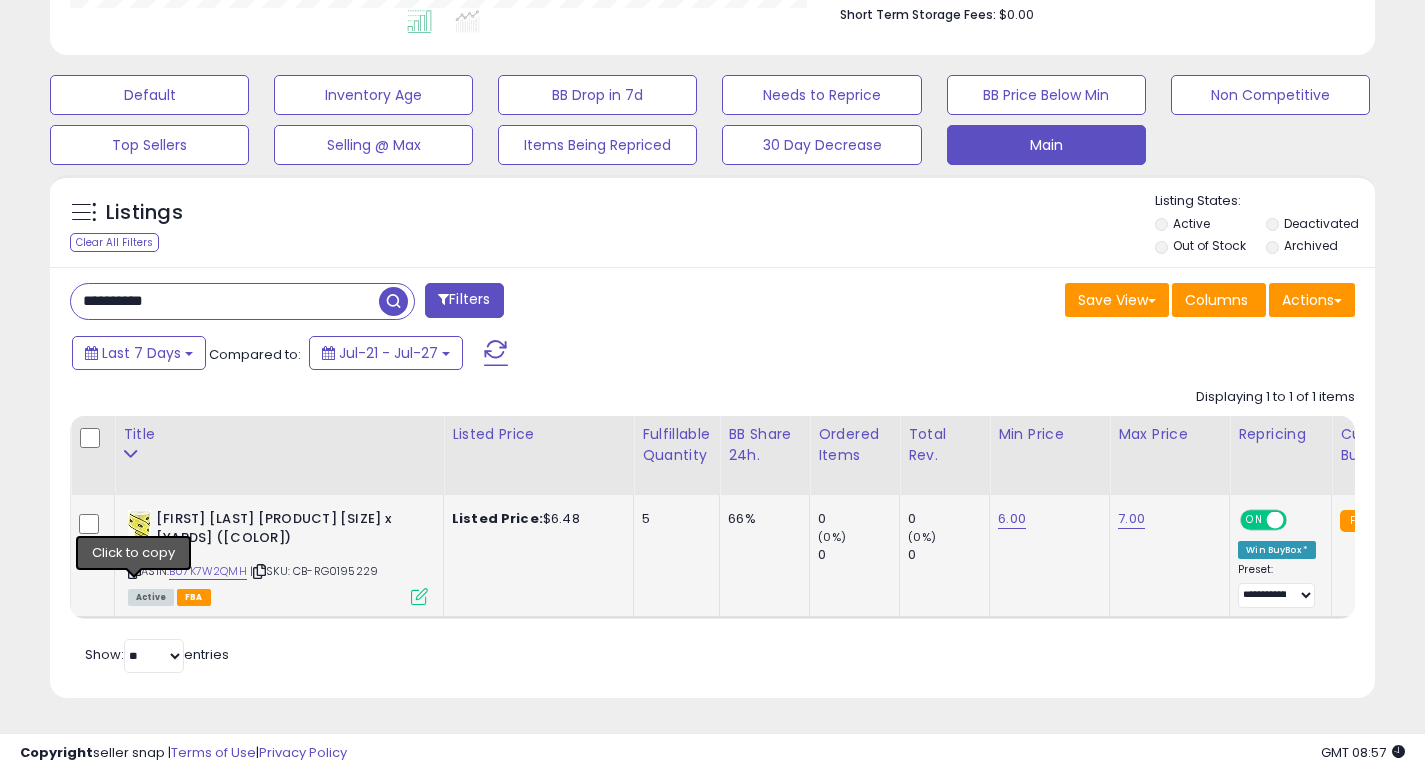 click at bounding box center (134, 571) 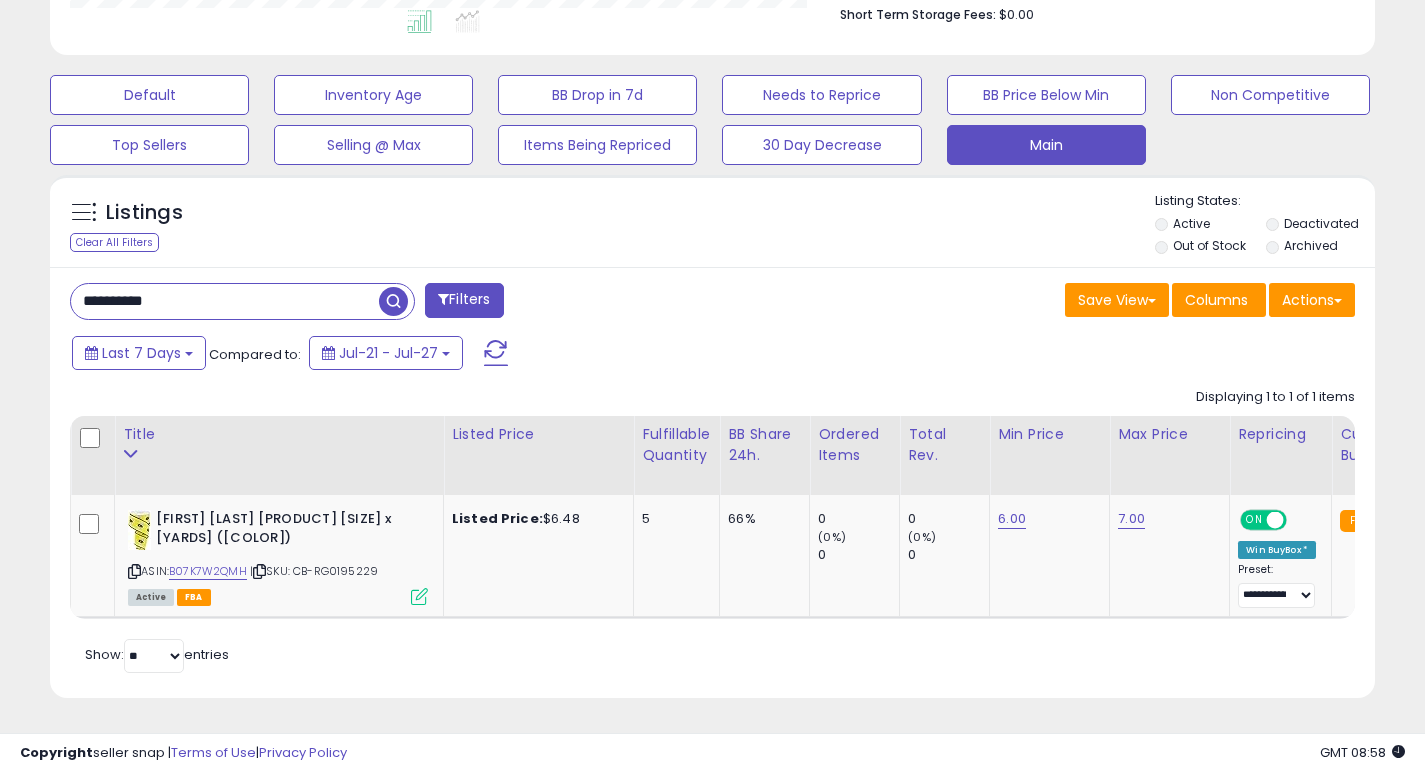 click on "**********" at bounding box center [225, 301] 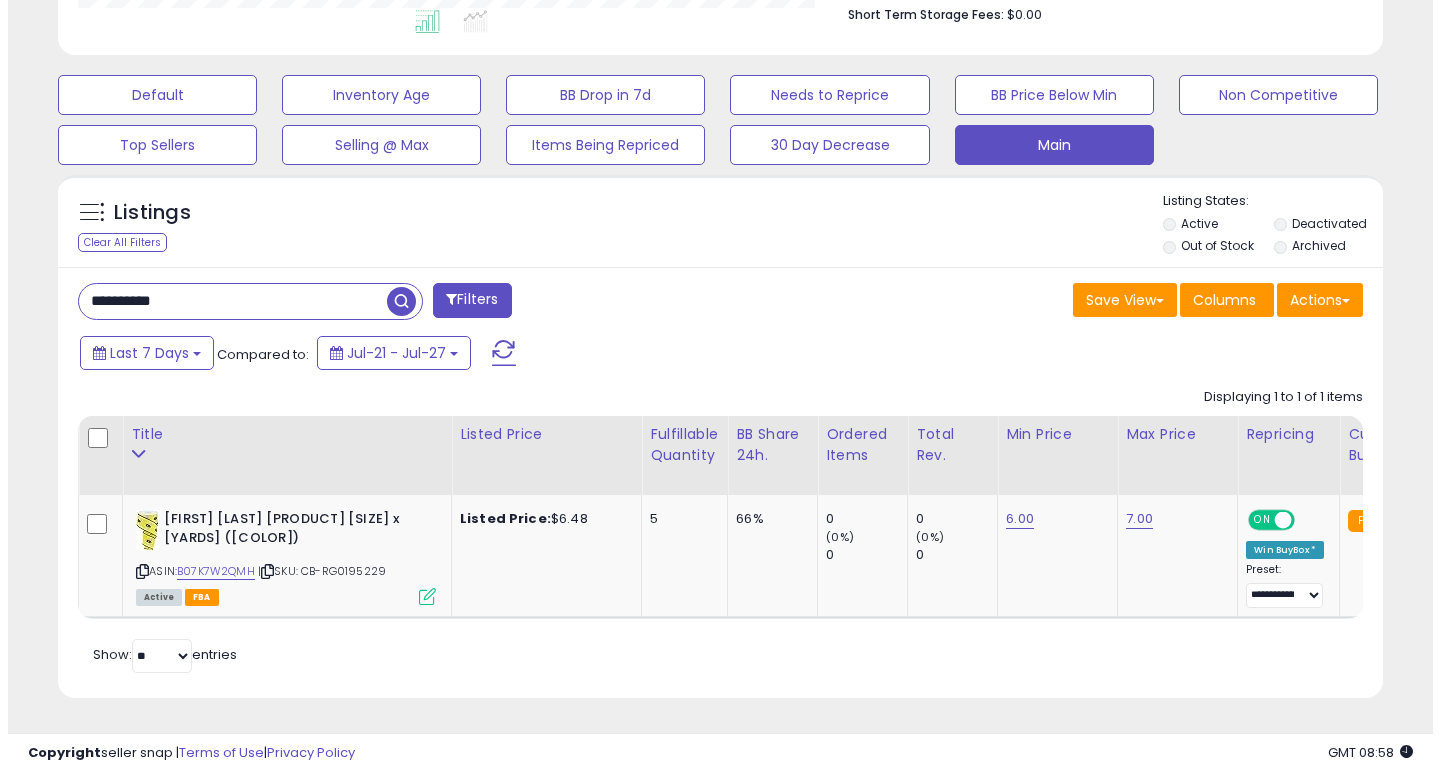 scroll, scrollTop: 447, scrollLeft: 0, axis: vertical 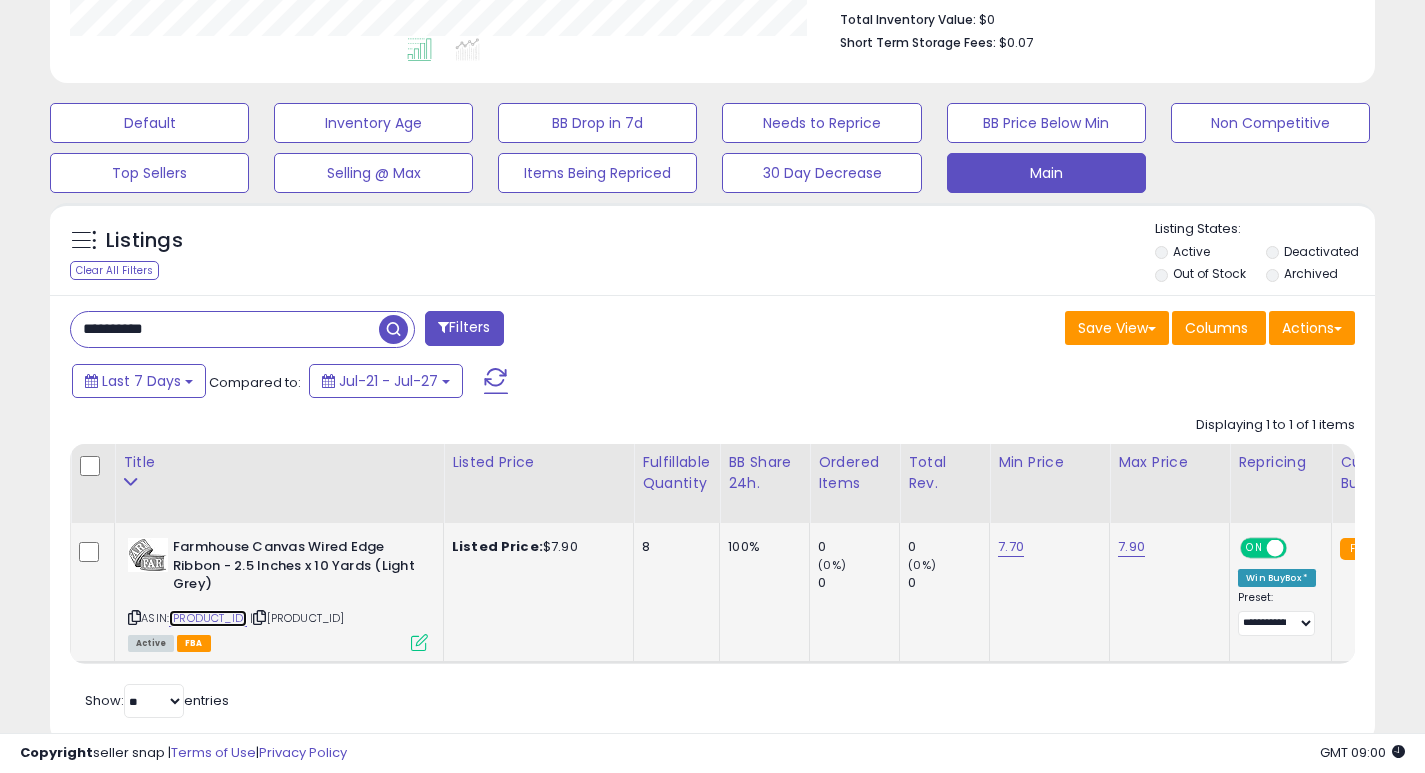 click on "[PRODUCT_ID]" at bounding box center [208, 618] 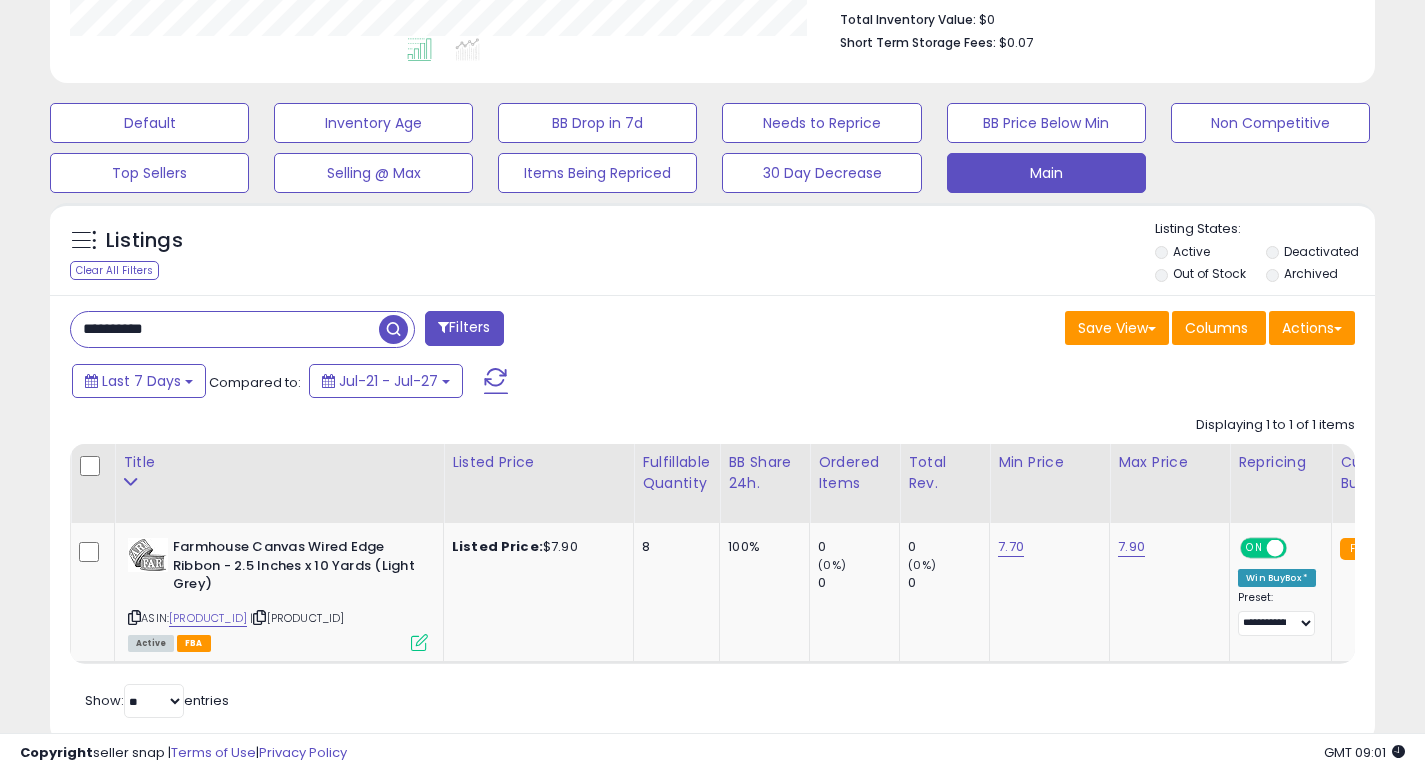 click on "**********" at bounding box center (225, 329) 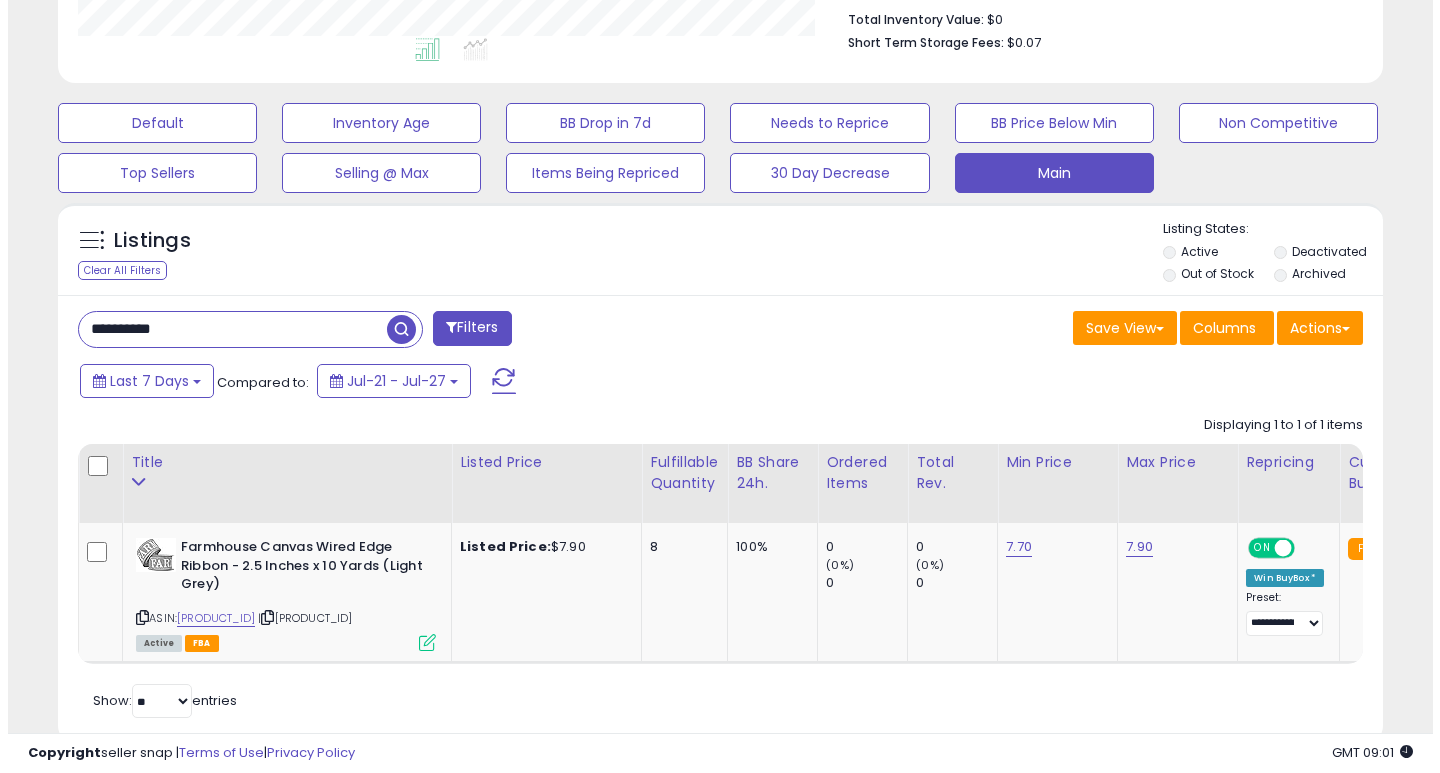 scroll, scrollTop: 447, scrollLeft: 0, axis: vertical 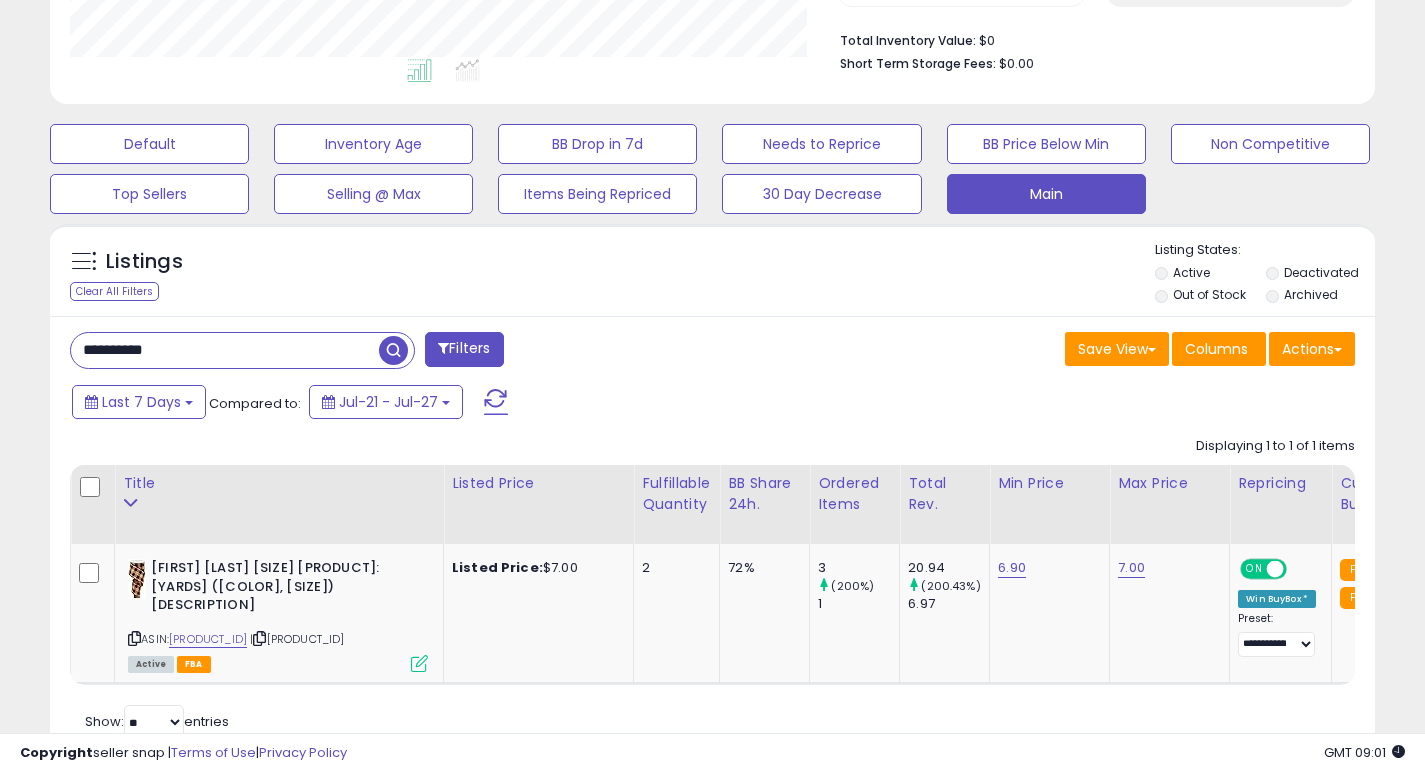 click on "**********" at bounding box center (225, 350) 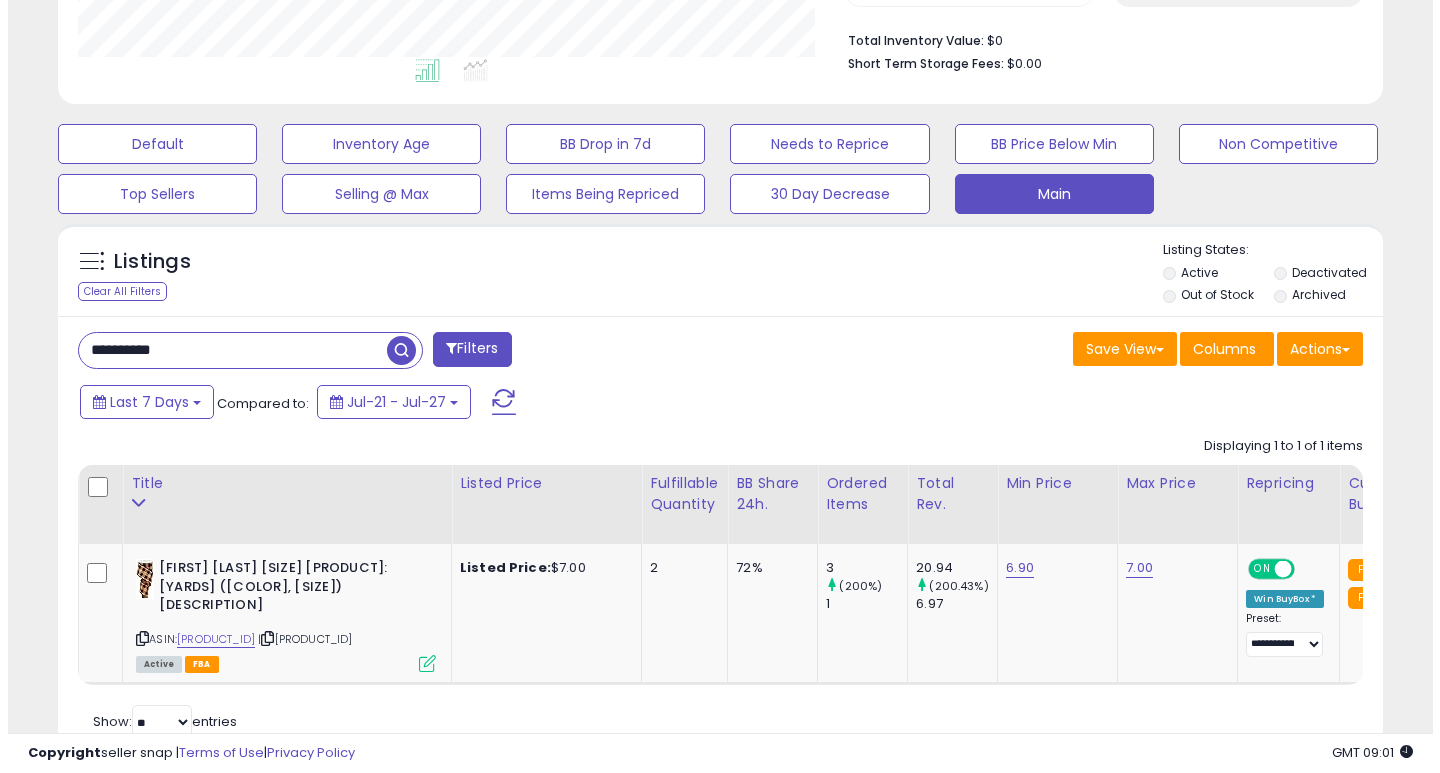 scroll, scrollTop: 447, scrollLeft: 0, axis: vertical 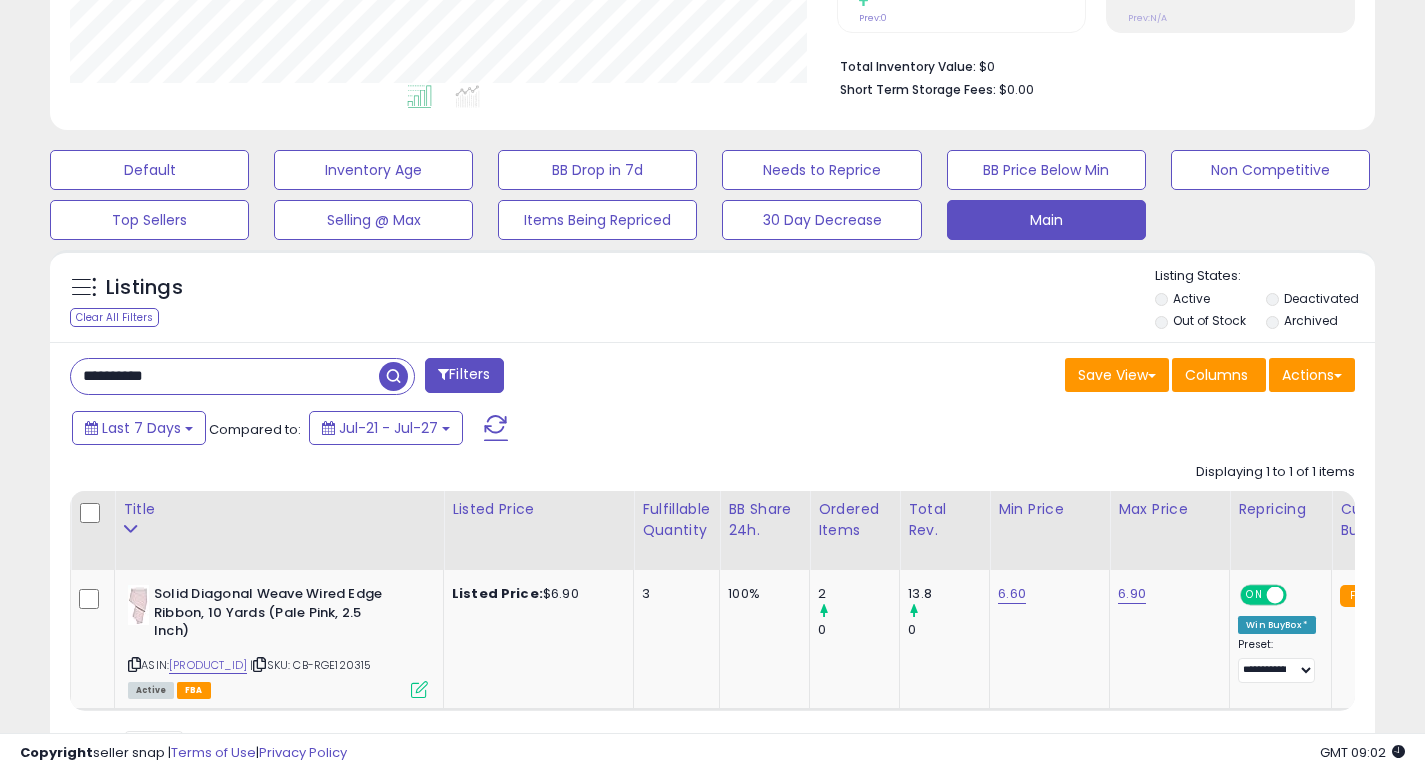 click on "**********" at bounding box center [225, 376] 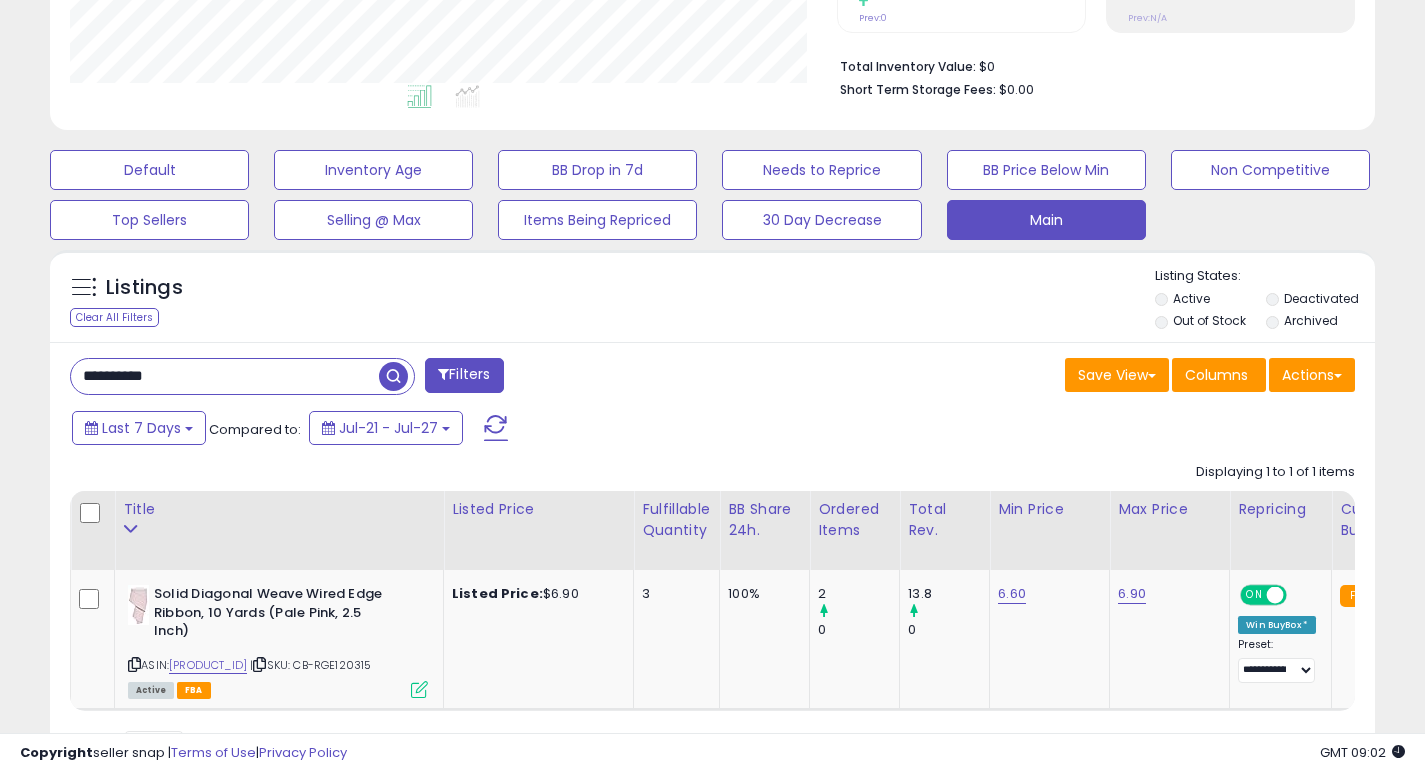 paste 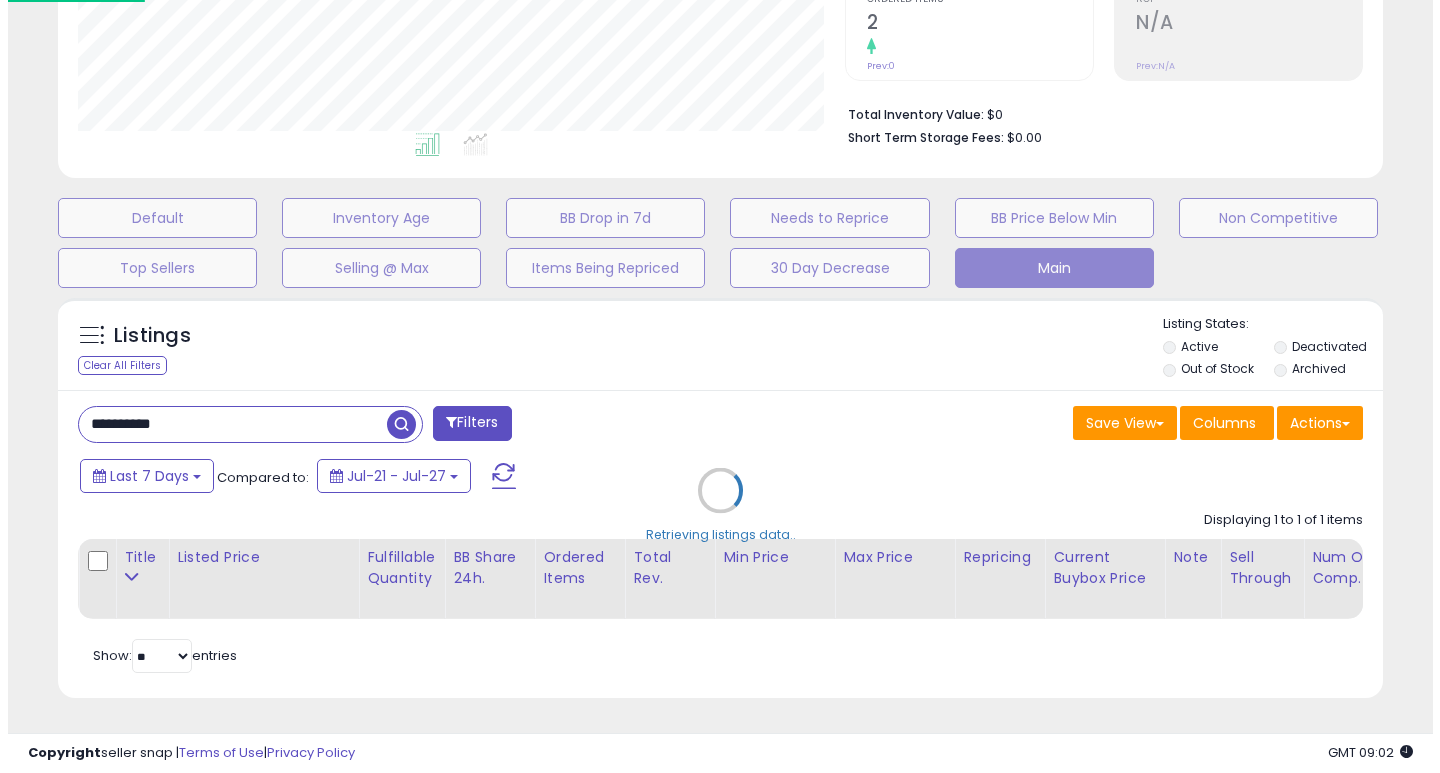 scroll, scrollTop: 447, scrollLeft: 0, axis: vertical 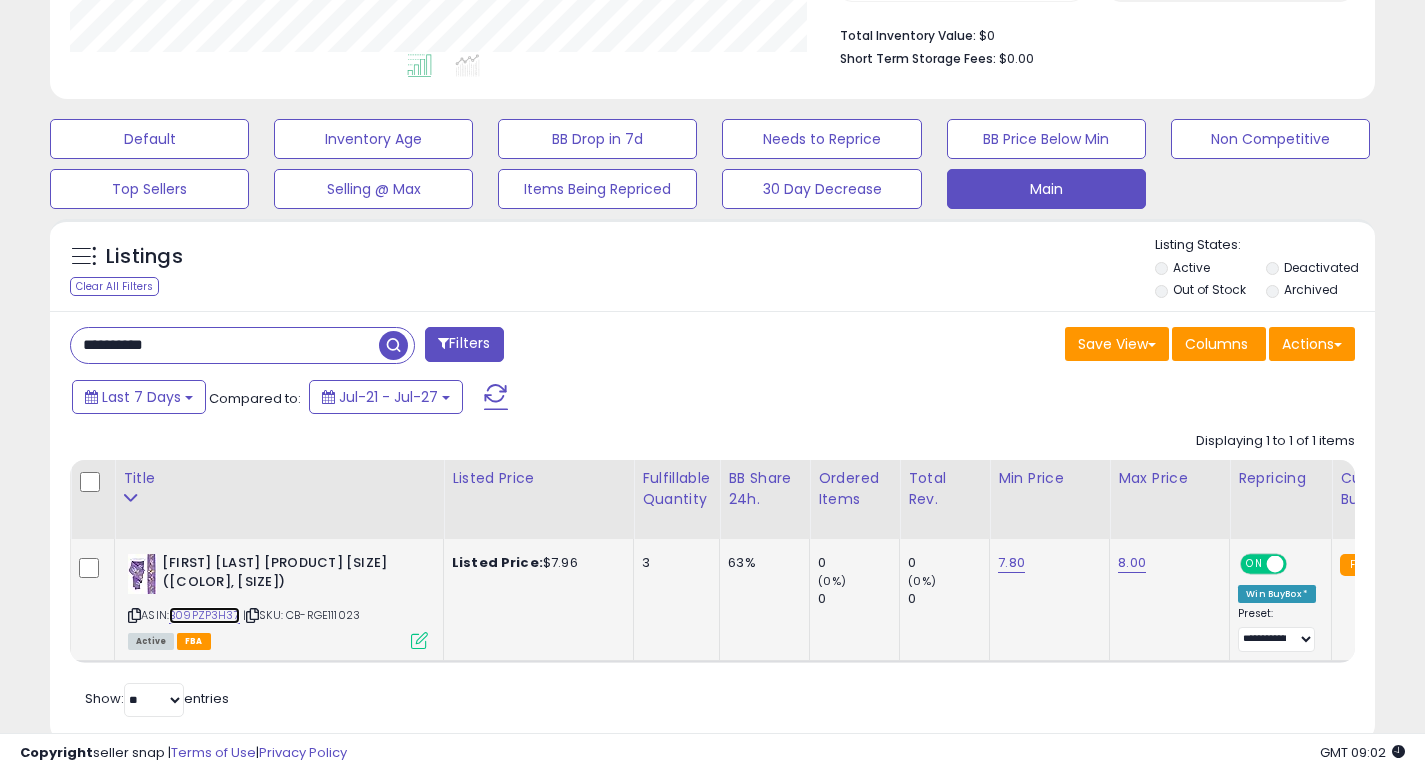 click on "B09PZP3H37" at bounding box center (204, 615) 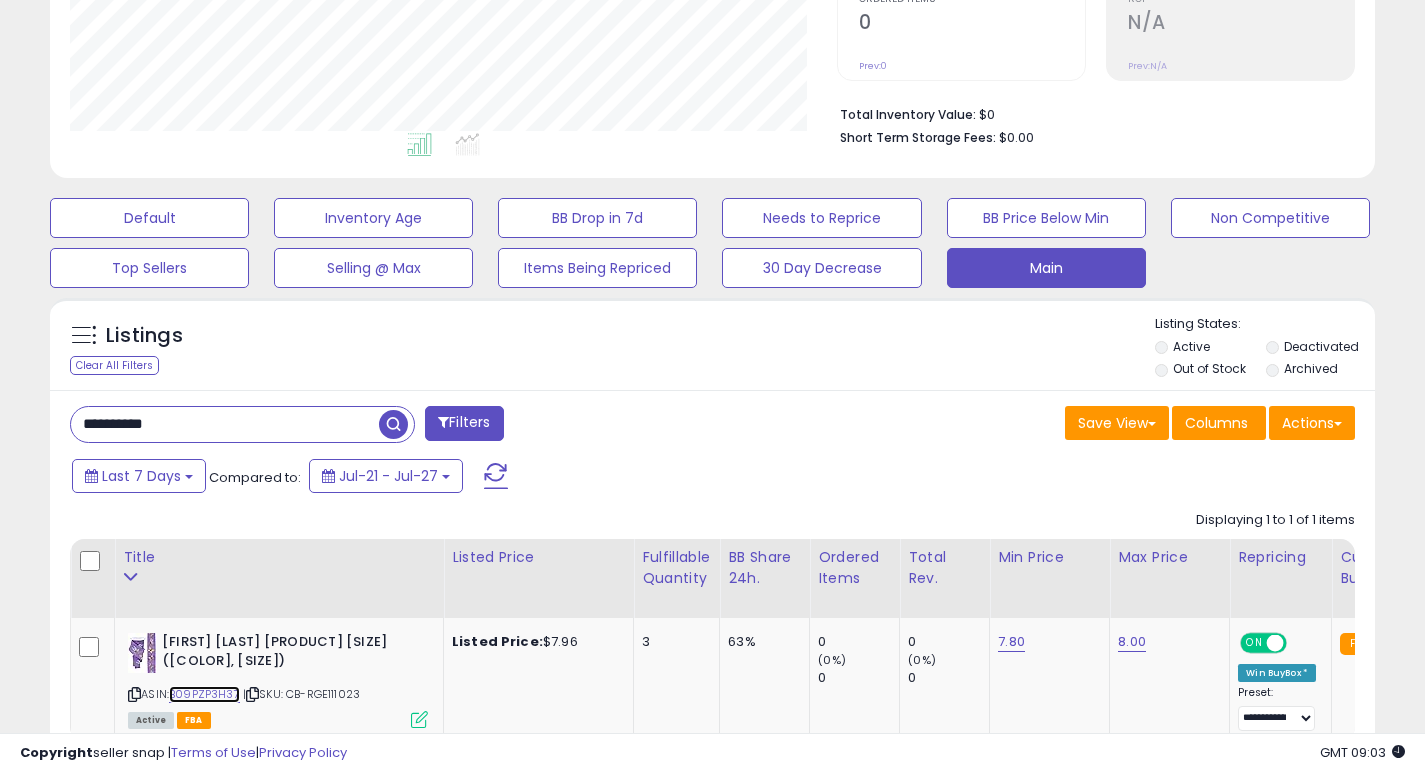 scroll, scrollTop: 475, scrollLeft: 0, axis: vertical 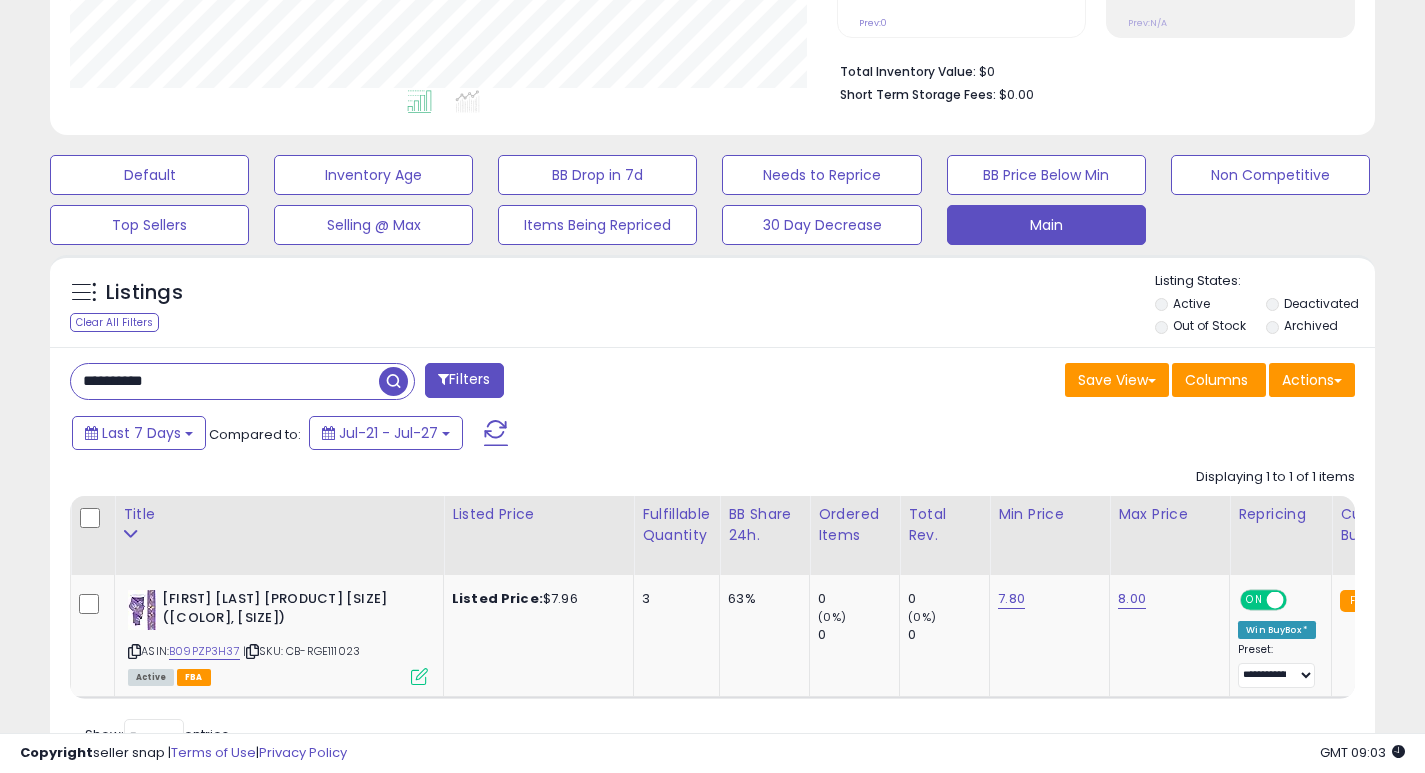 click on "**********" at bounding box center (225, 381) 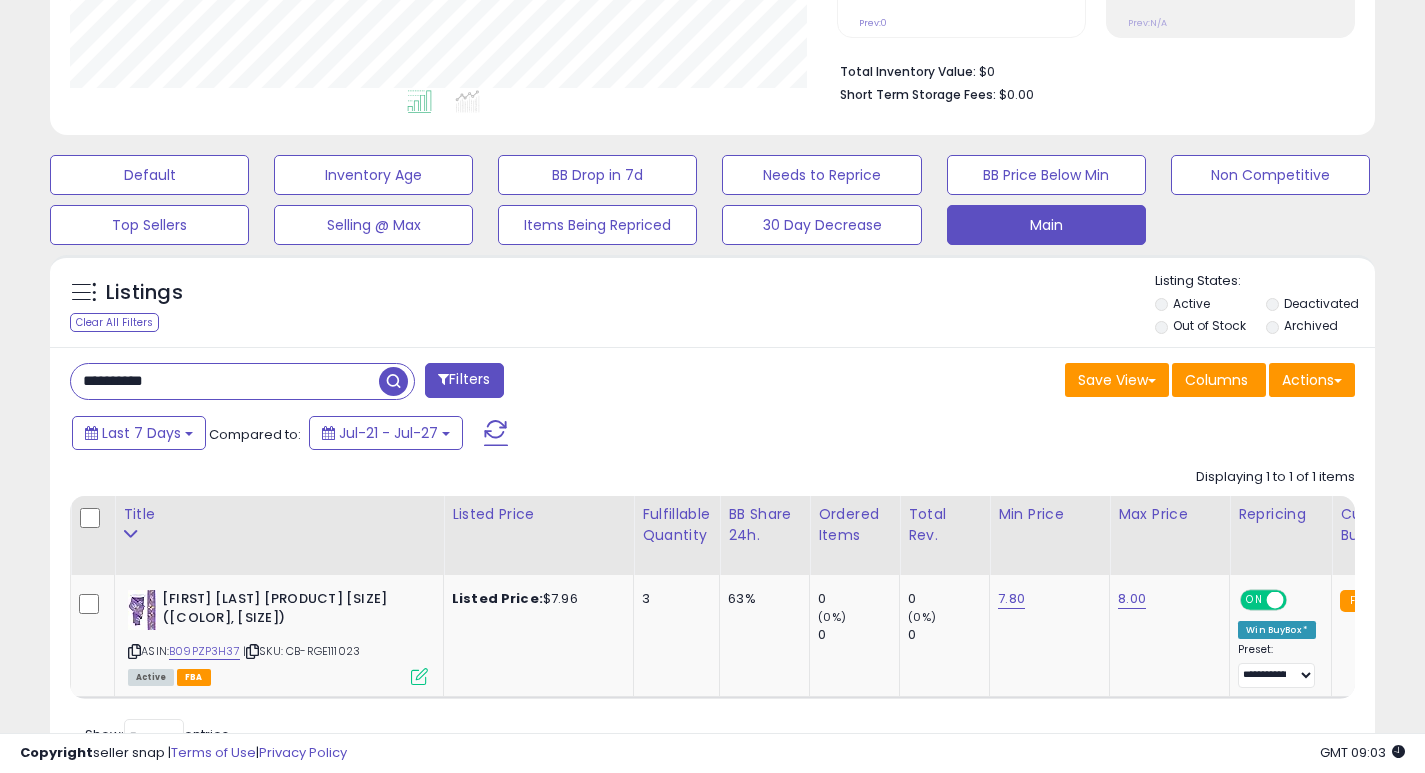 paste 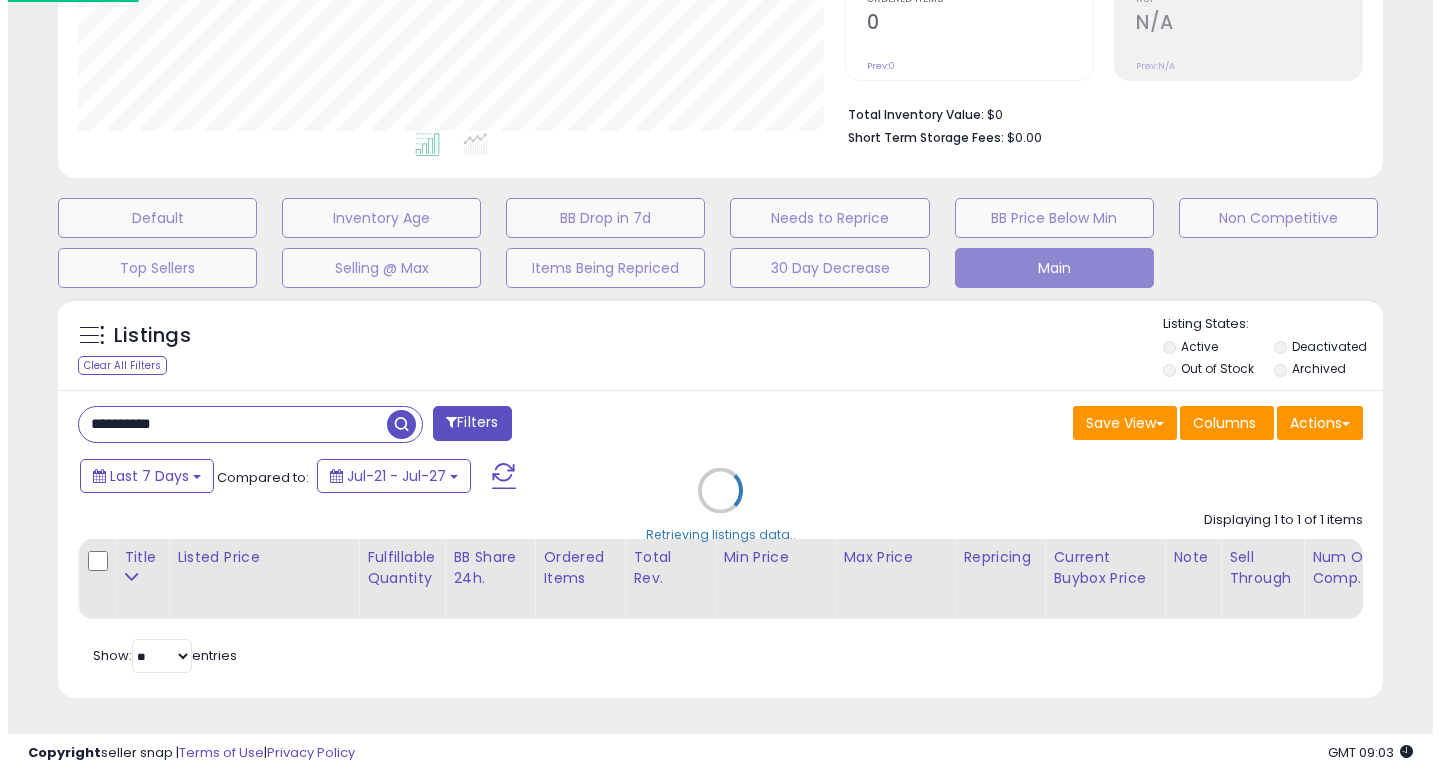 scroll, scrollTop: 447, scrollLeft: 0, axis: vertical 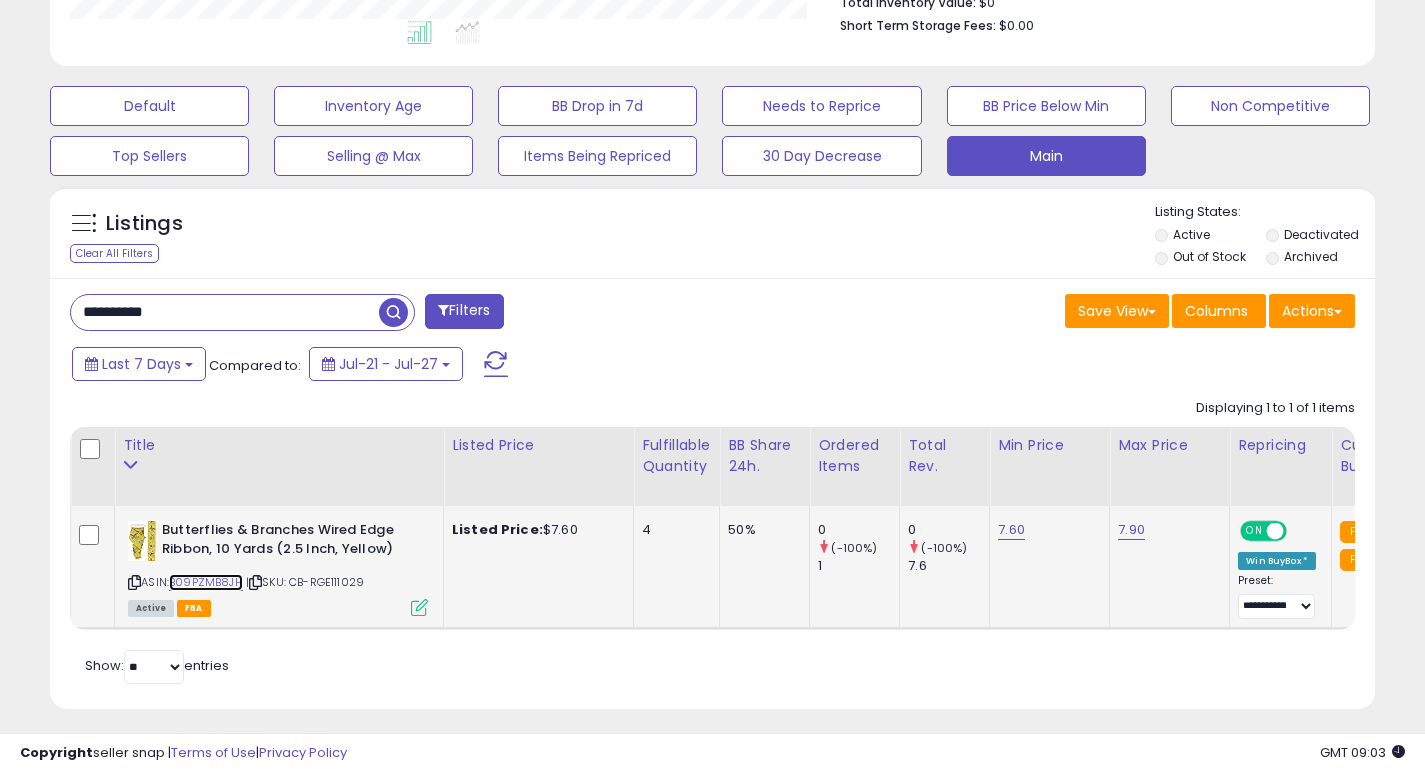 click on "B09PZMB8JH" at bounding box center (206, 582) 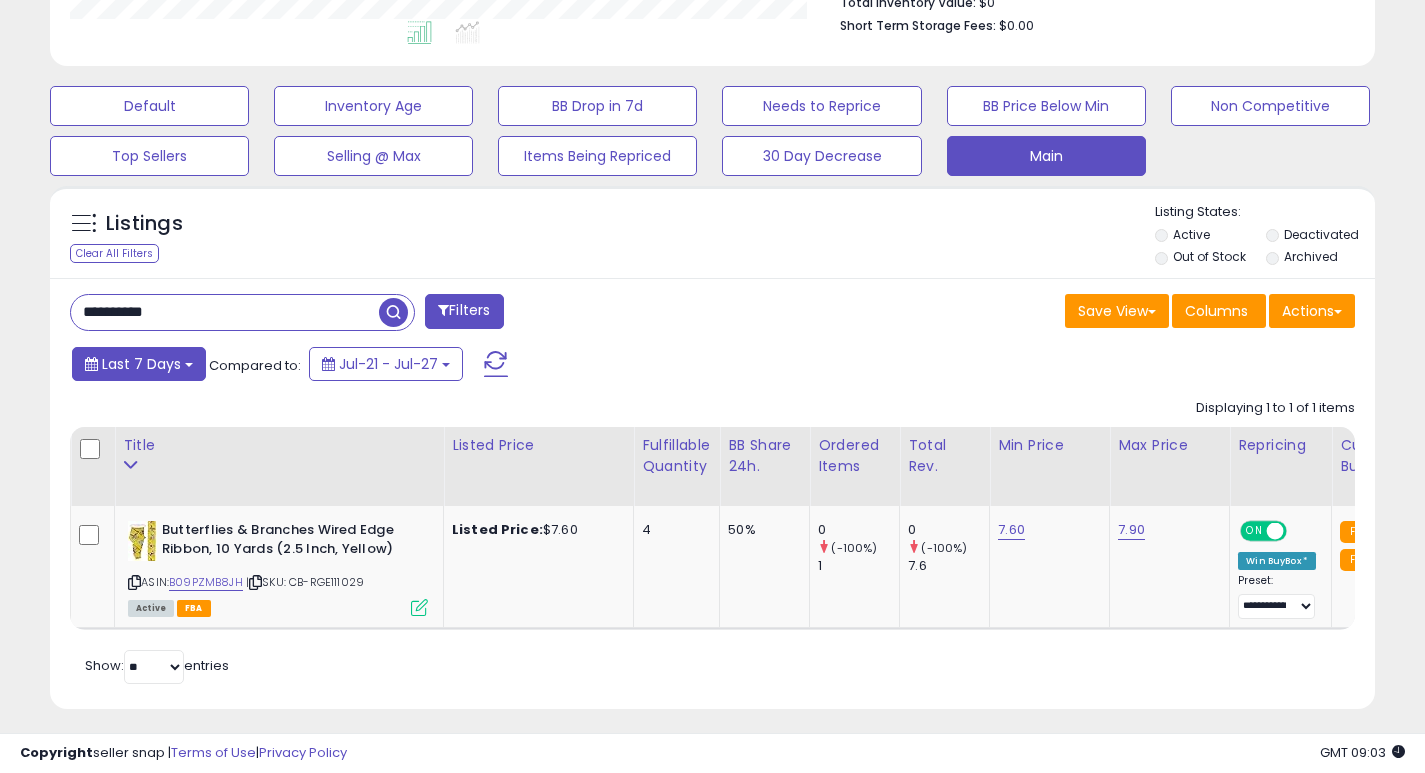 click on "Last 7 Days" at bounding box center [139, 364] 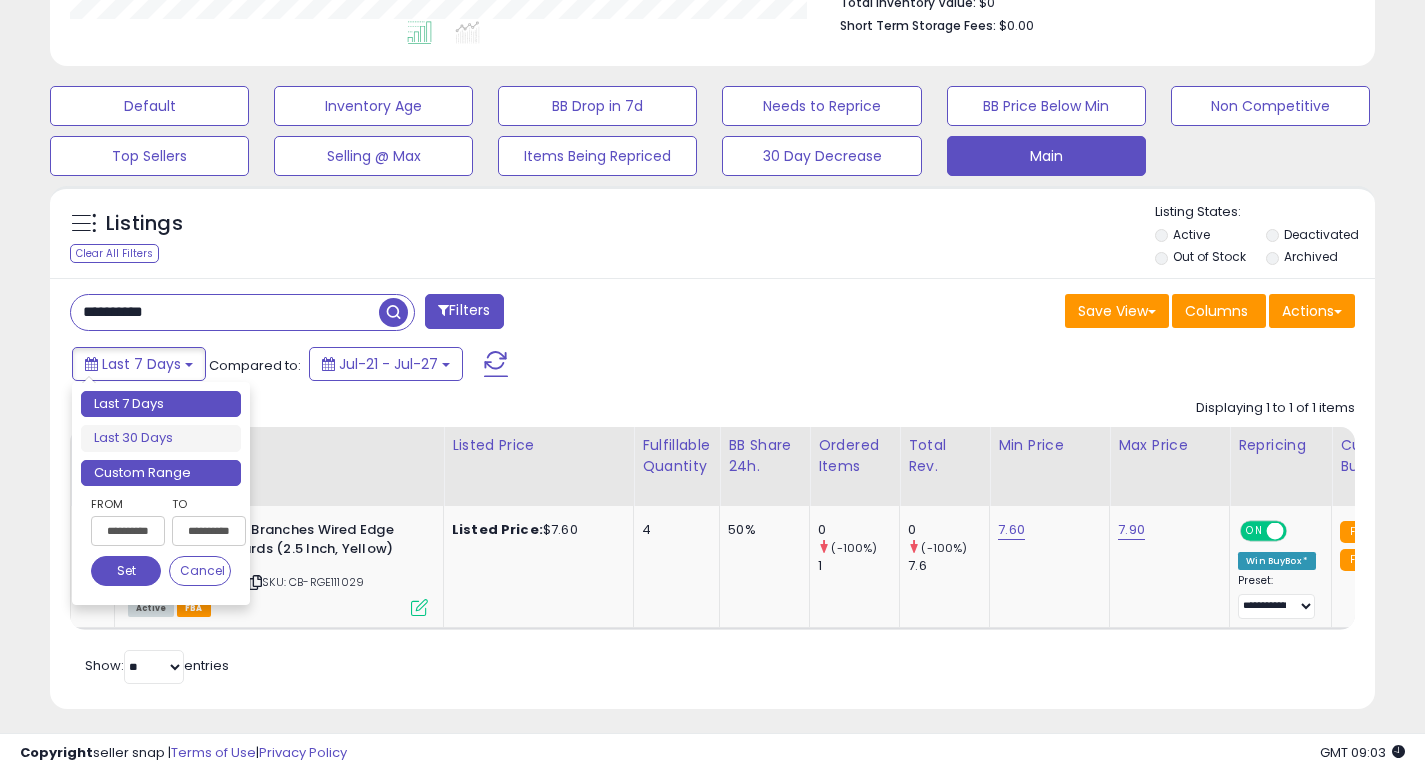 click on "Custom Range" at bounding box center (161, 473) 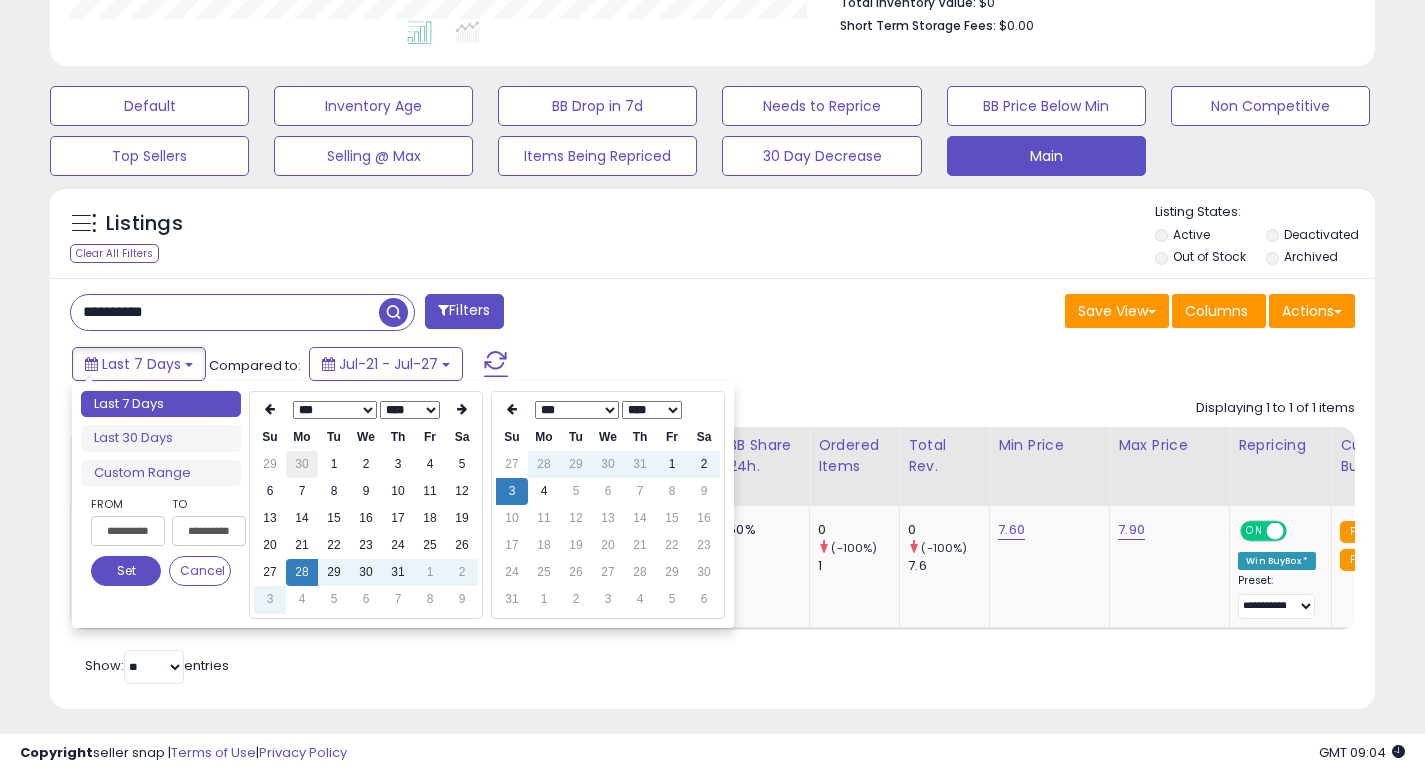 click on "30" at bounding box center [302, 464] 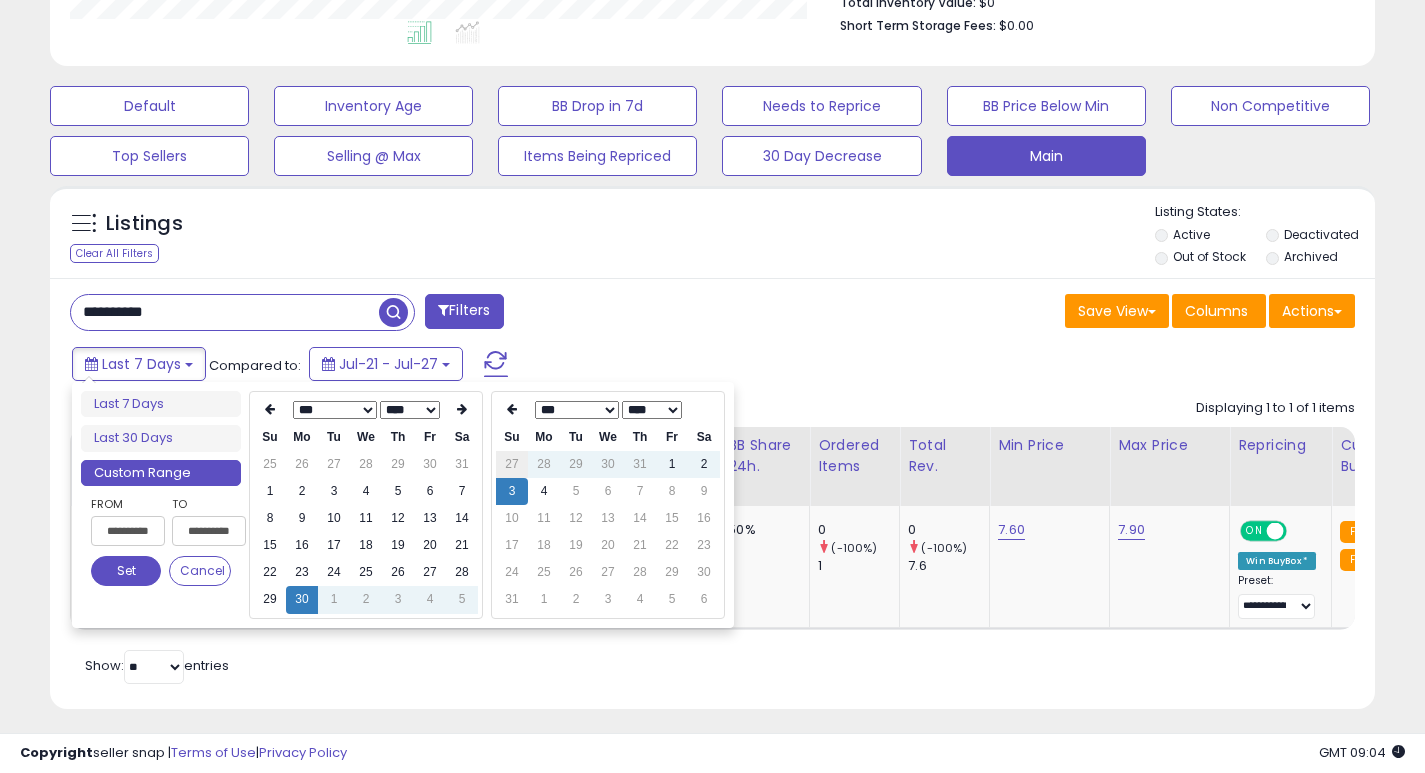 type on "**********" 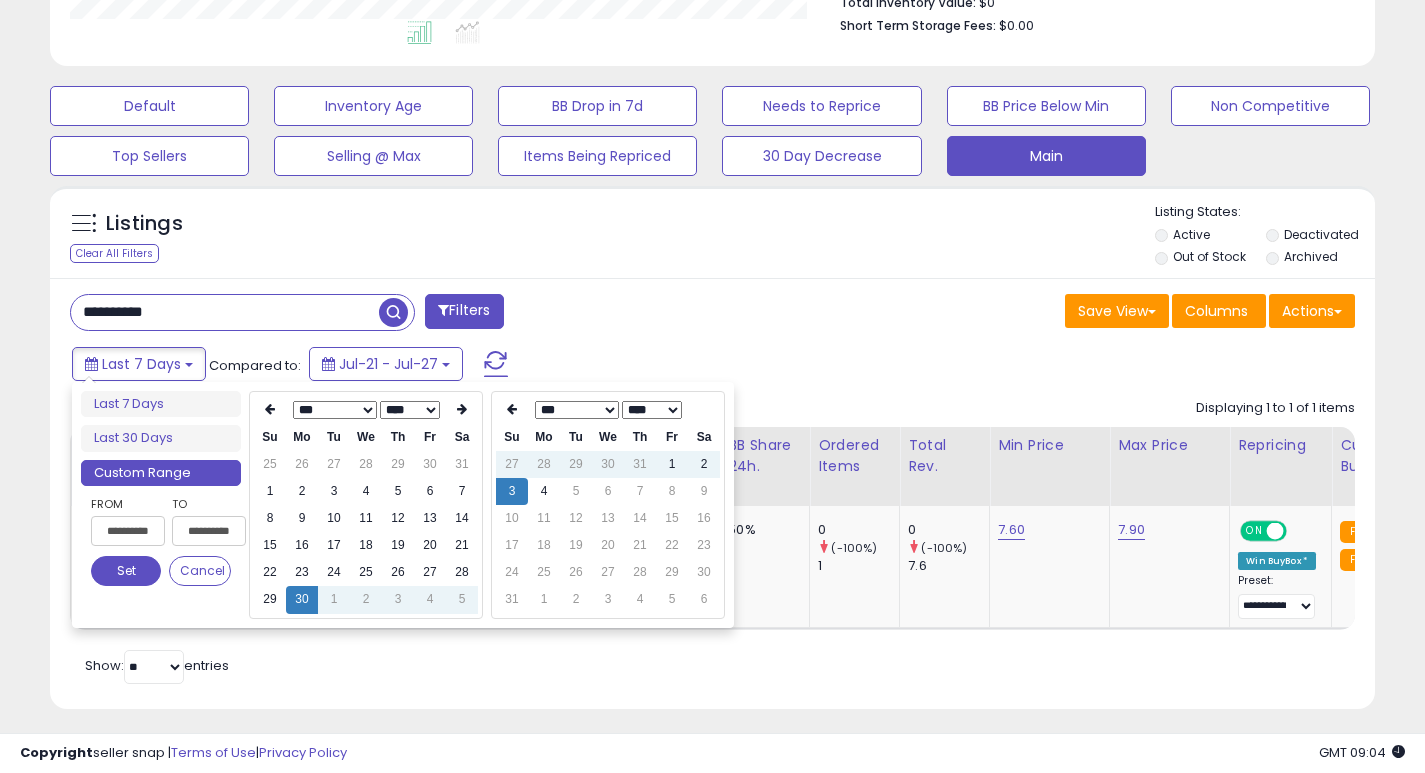 type on "**********" 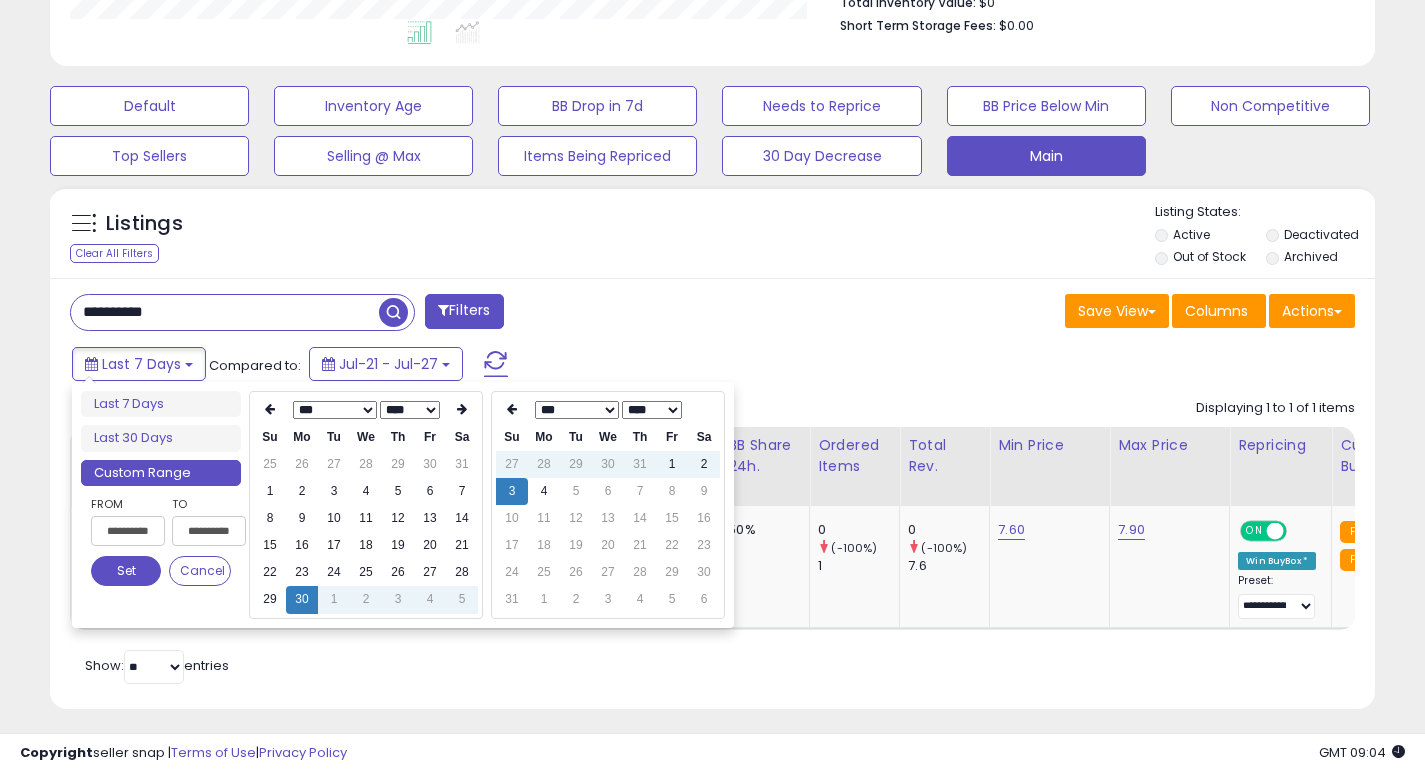 type on "**********" 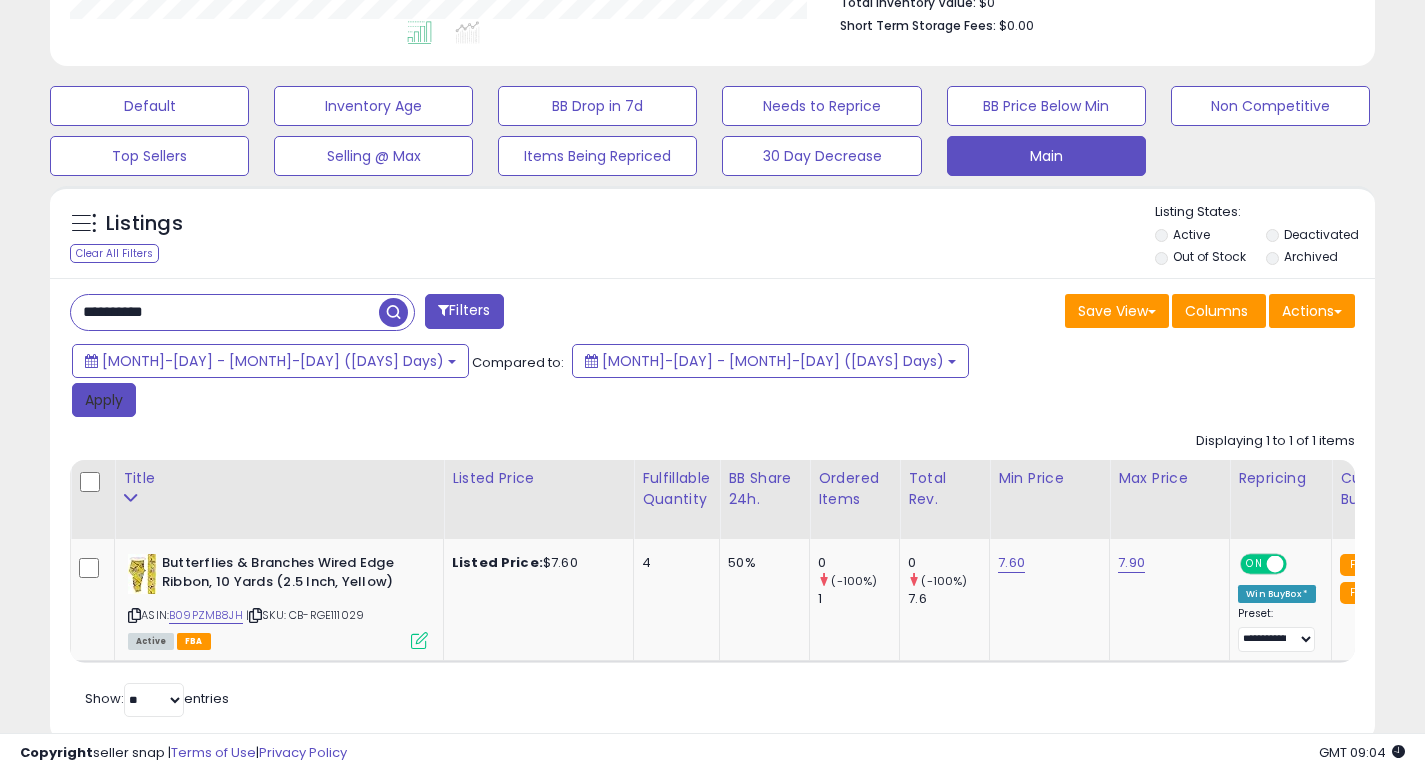 click on "Apply" at bounding box center [104, 400] 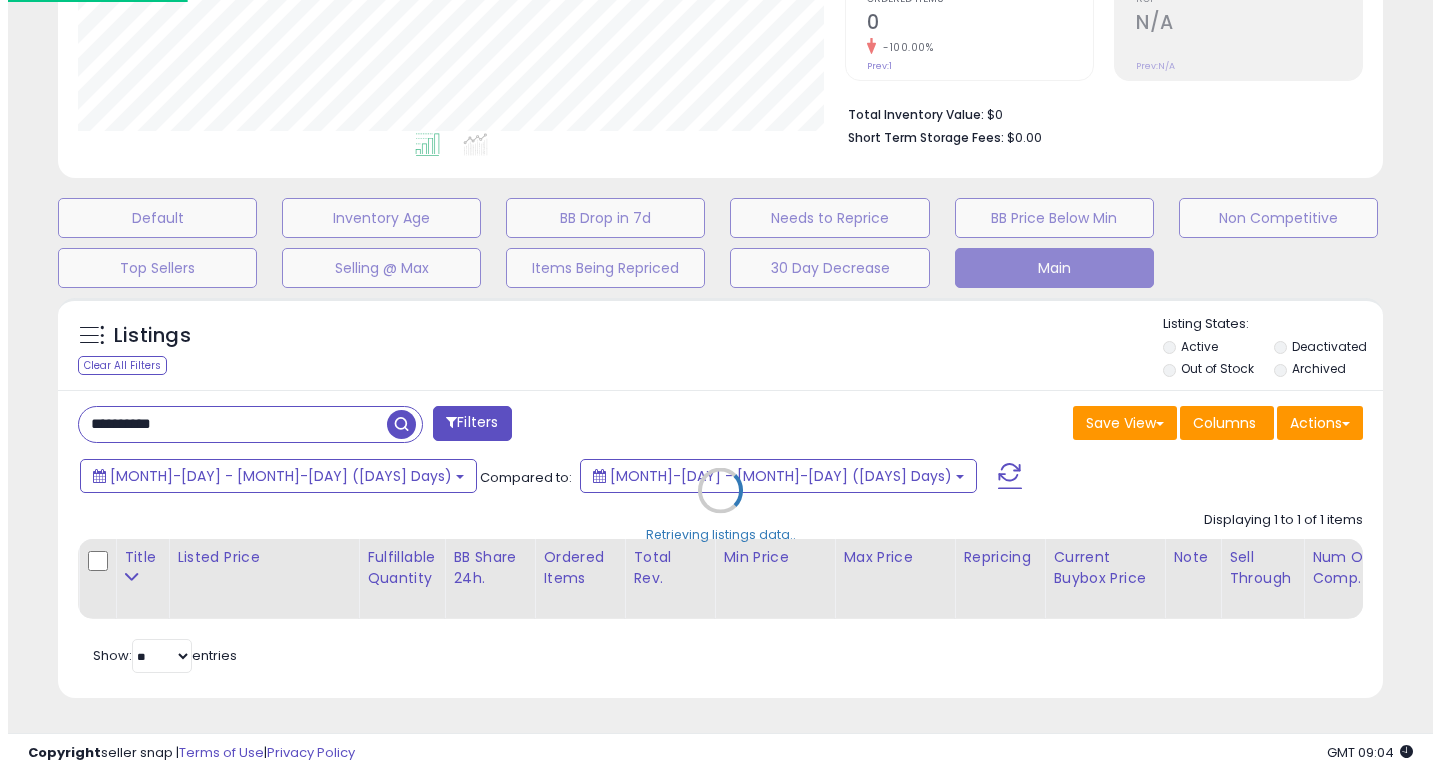 scroll, scrollTop: 447, scrollLeft: 0, axis: vertical 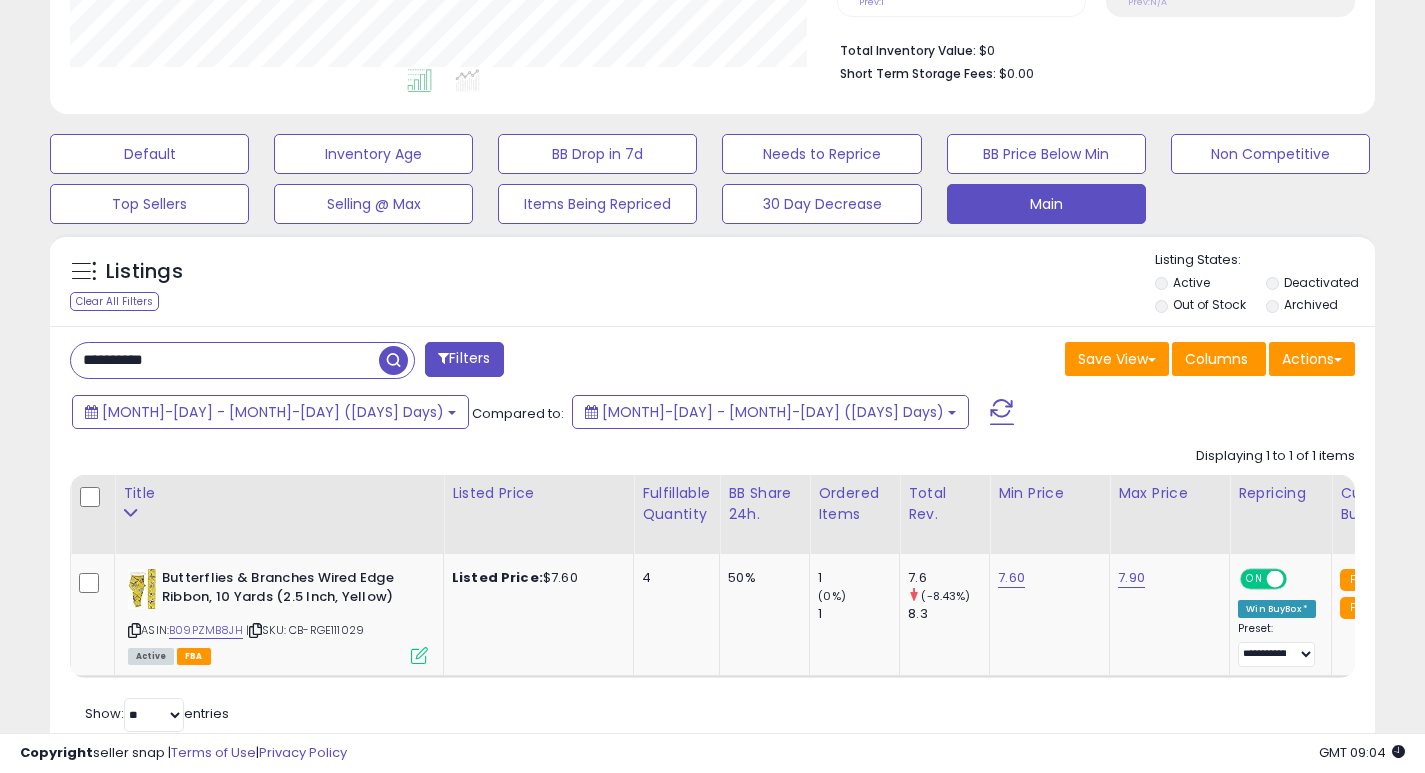 click on "**********" at bounding box center (225, 360) 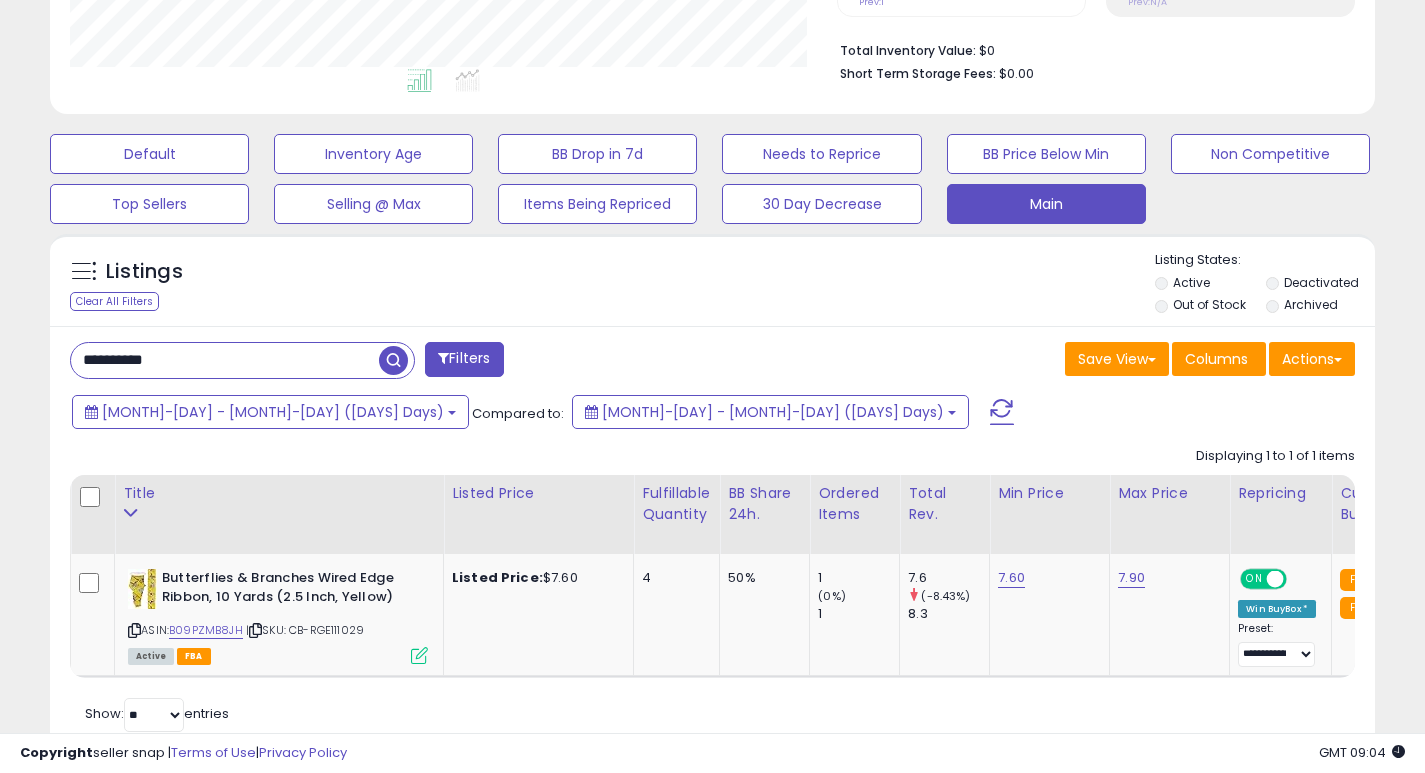paste 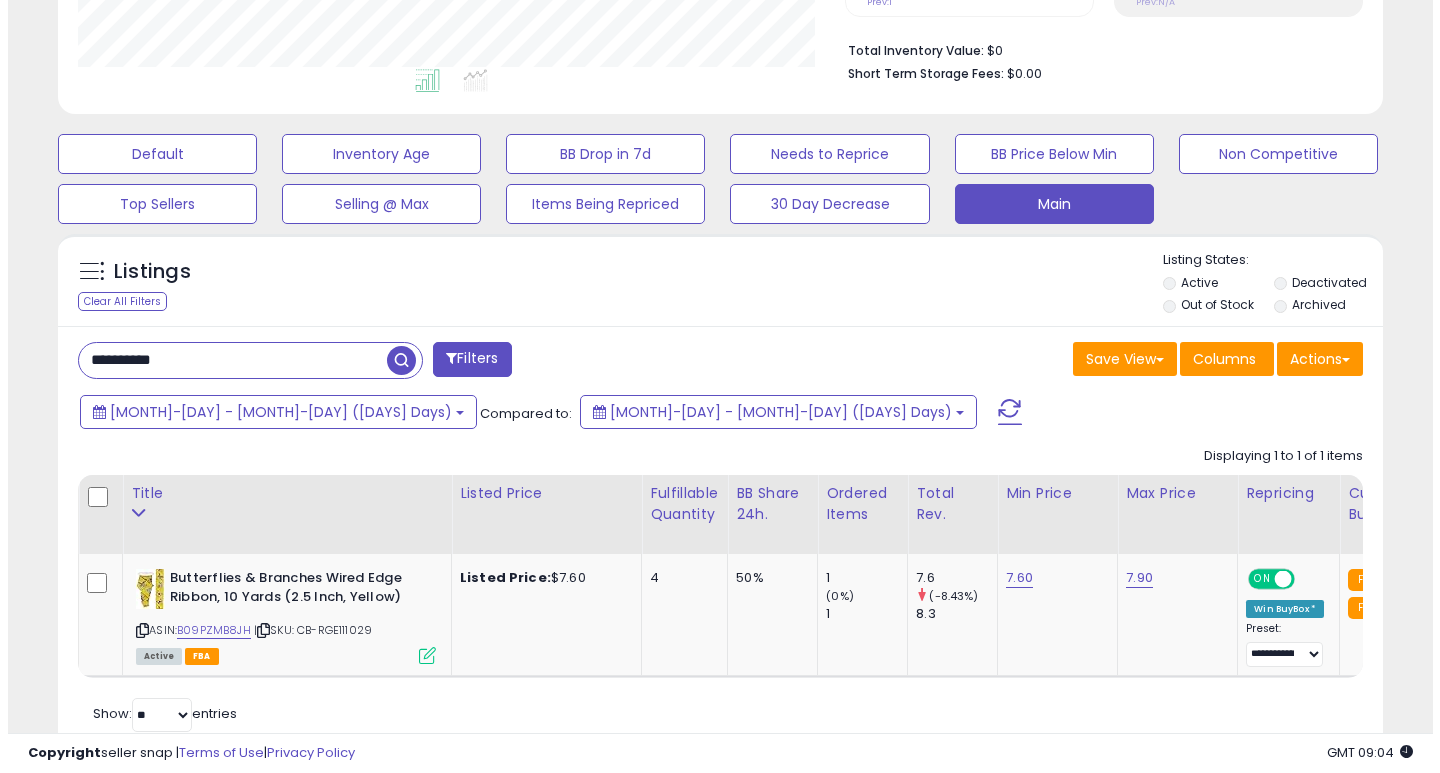 scroll, scrollTop: 447, scrollLeft: 0, axis: vertical 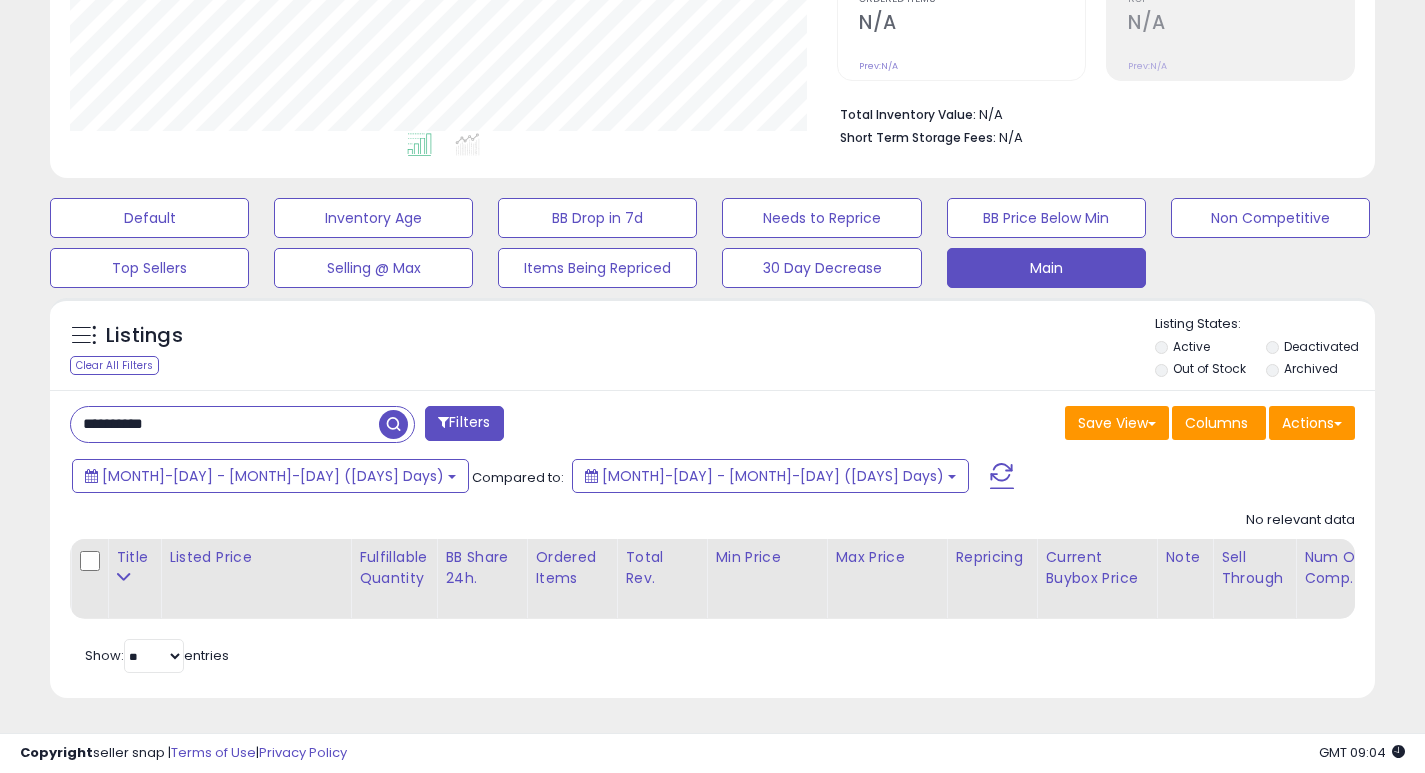 click on "**********" at bounding box center [225, 424] 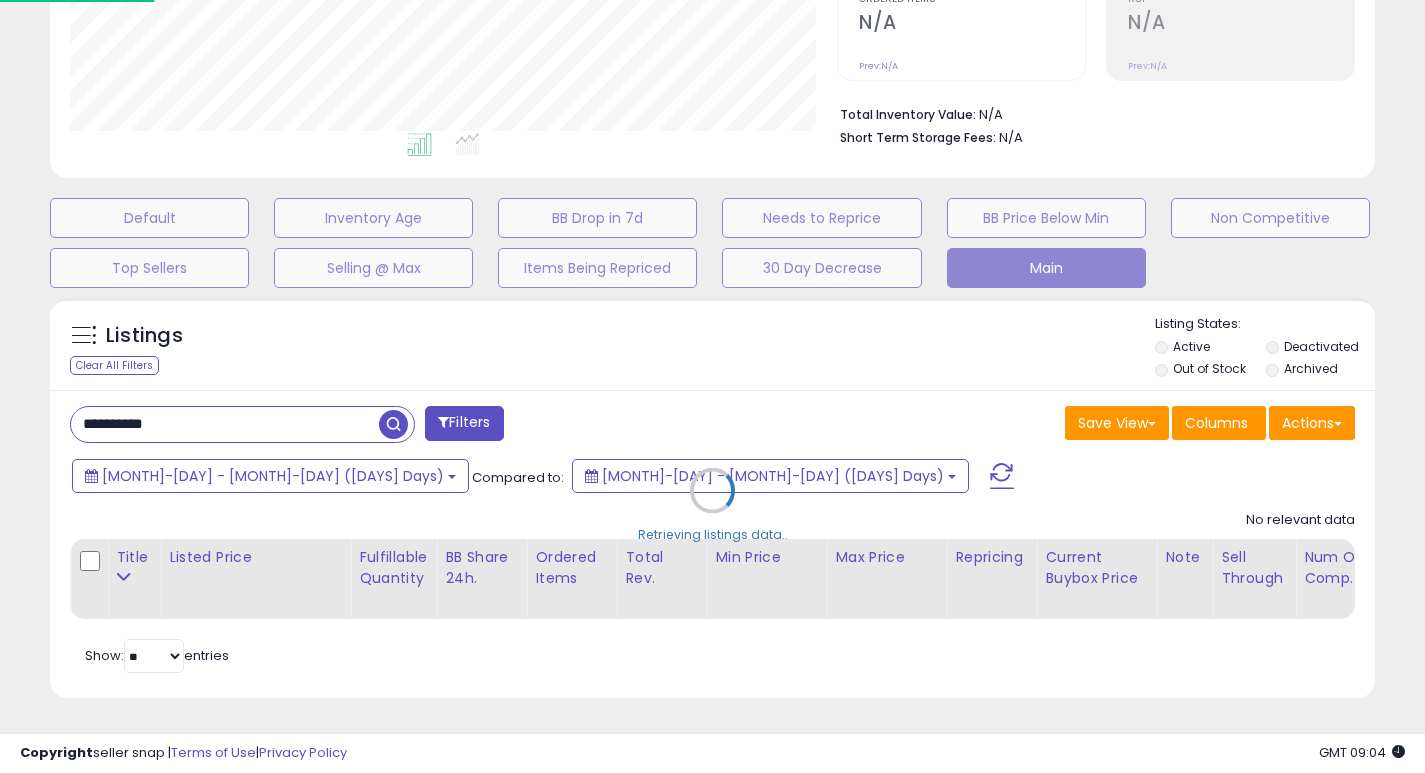scroll, scrollTop: 999590, scrollLeft: 999224, axis: both 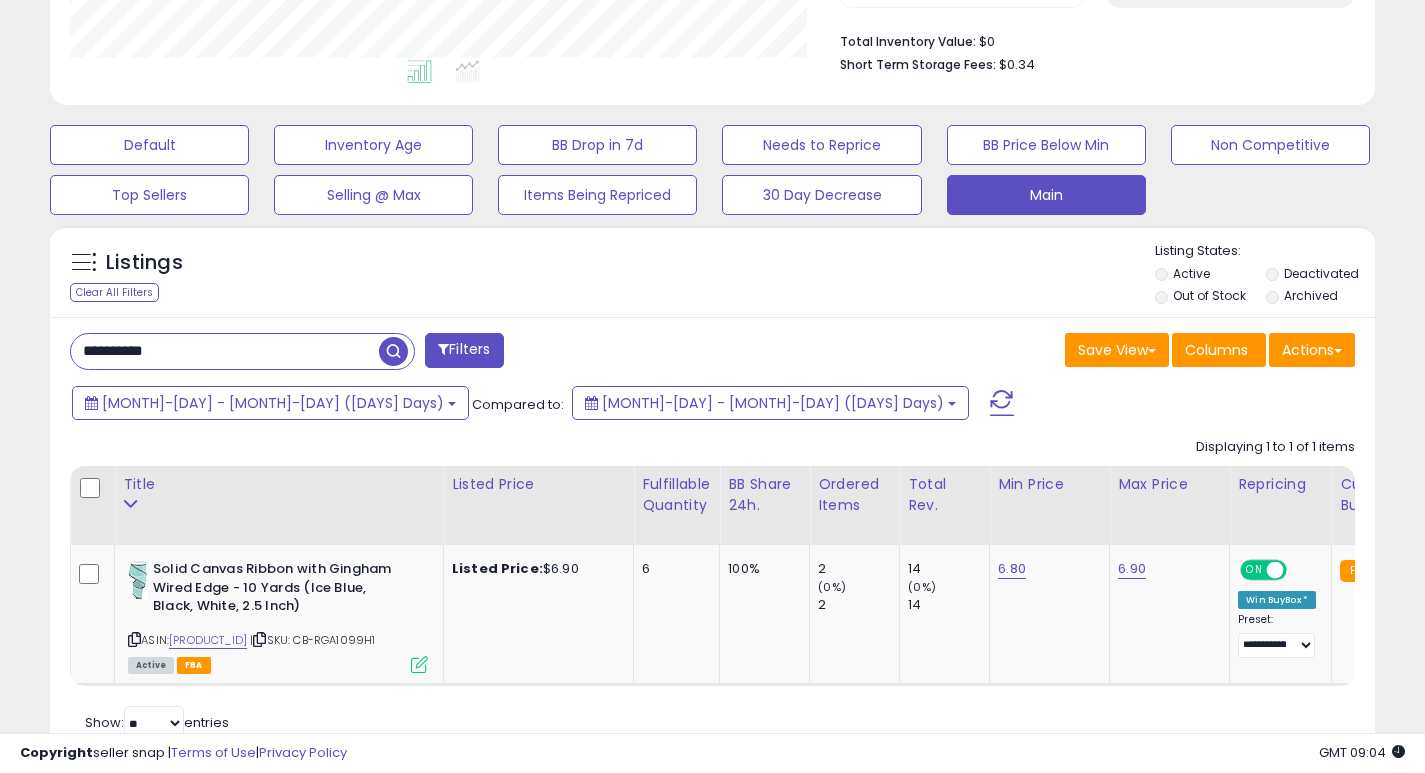 click on "**********" at bounding box center (225, 351) 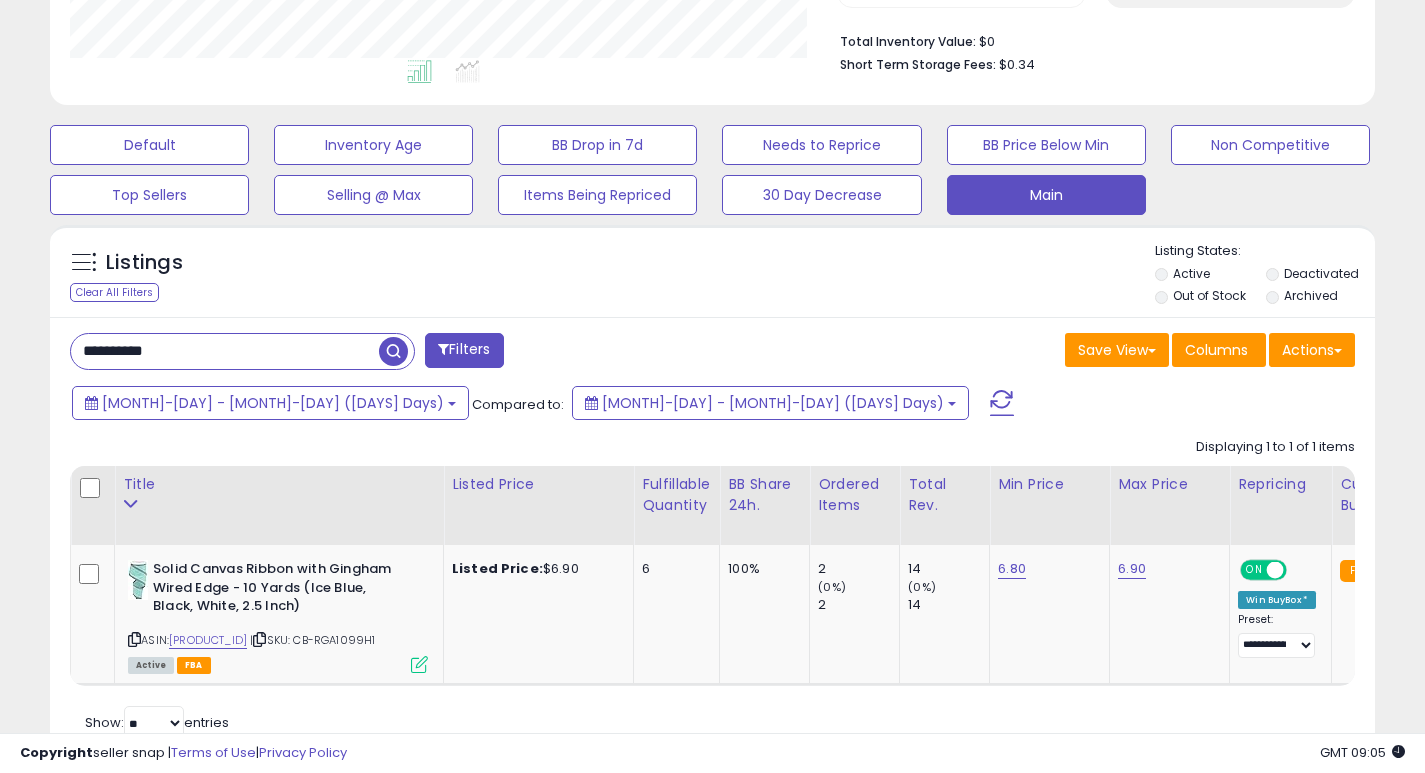 paste 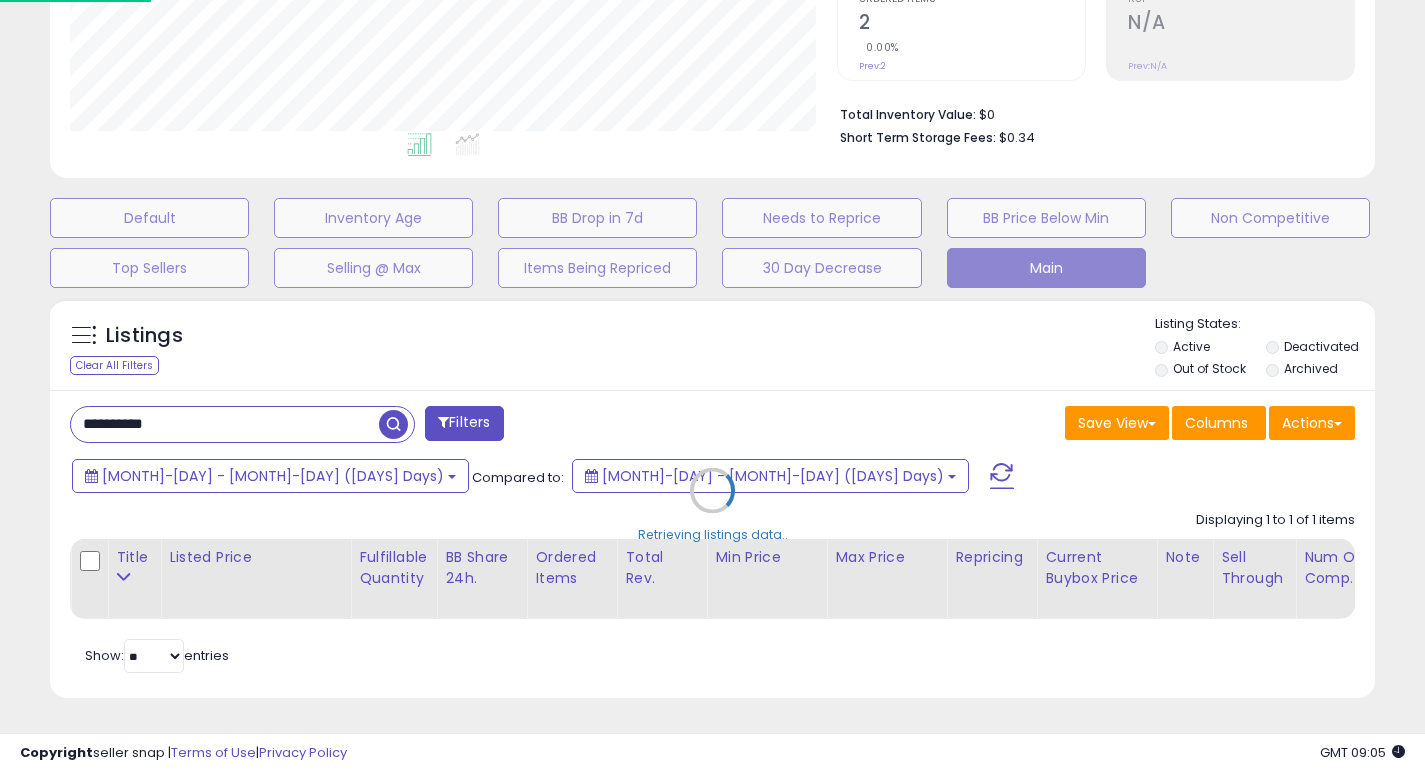 scroll, scrollTop: 999590, scrollLeft: 999224, axis: both 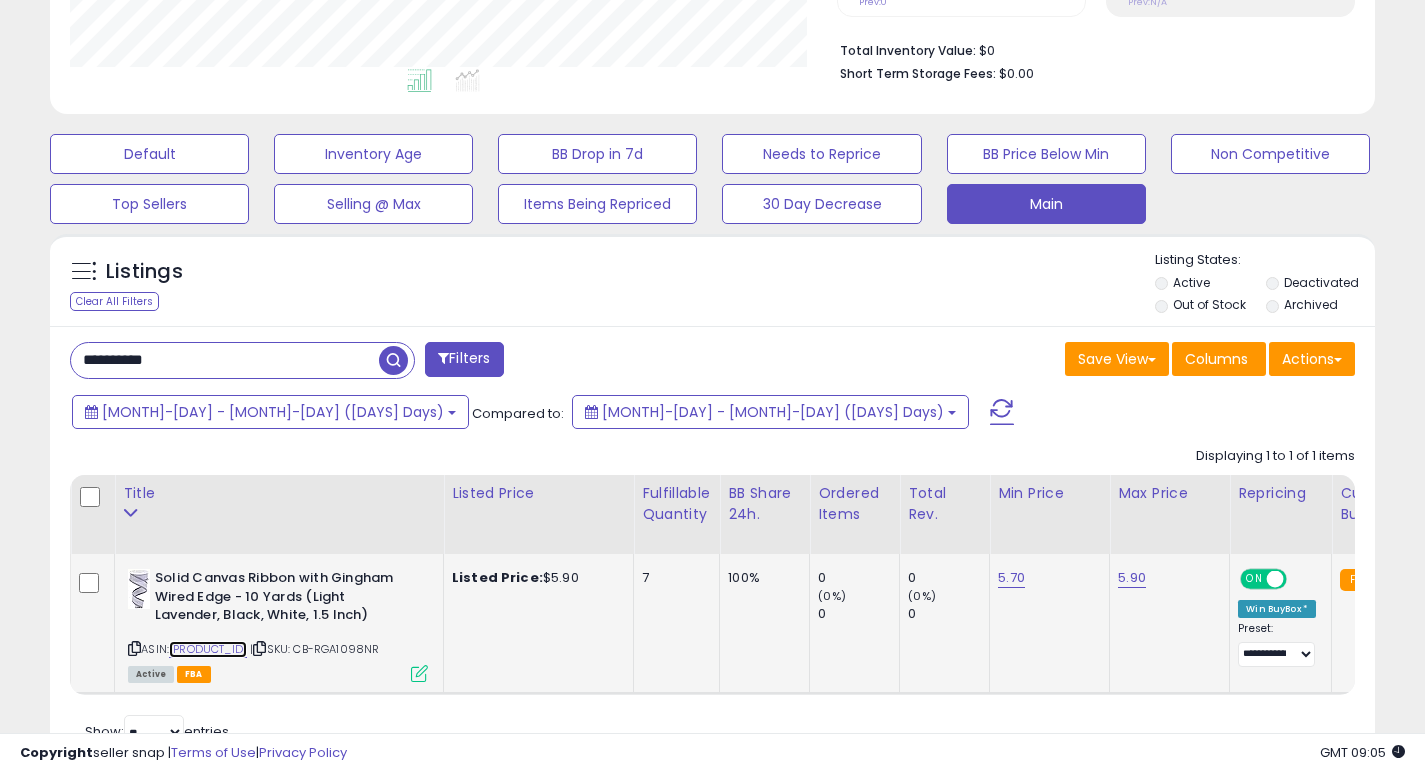 click on "[PRODUCT_ID]" at bounding box center (208, 649) 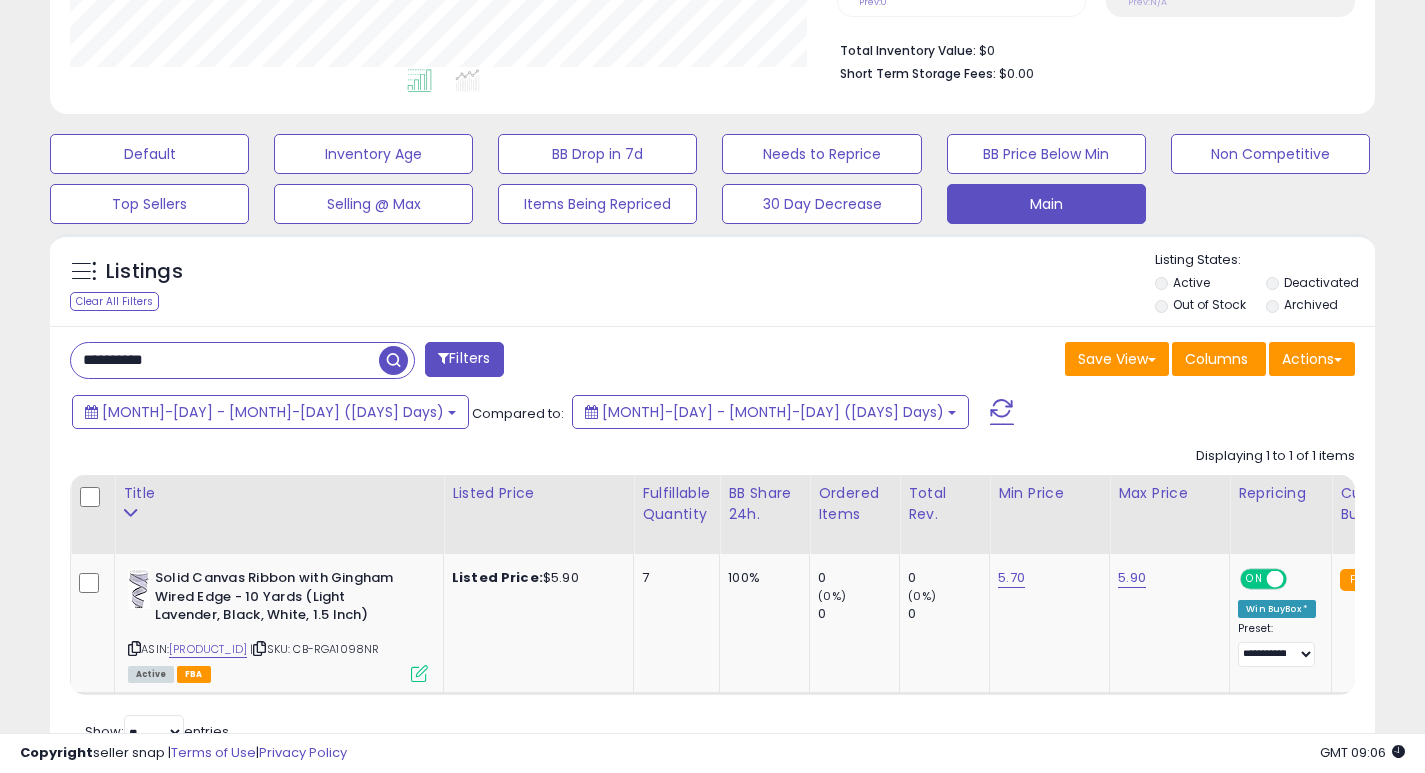 click on "**********" at bounding box center (225, 360) 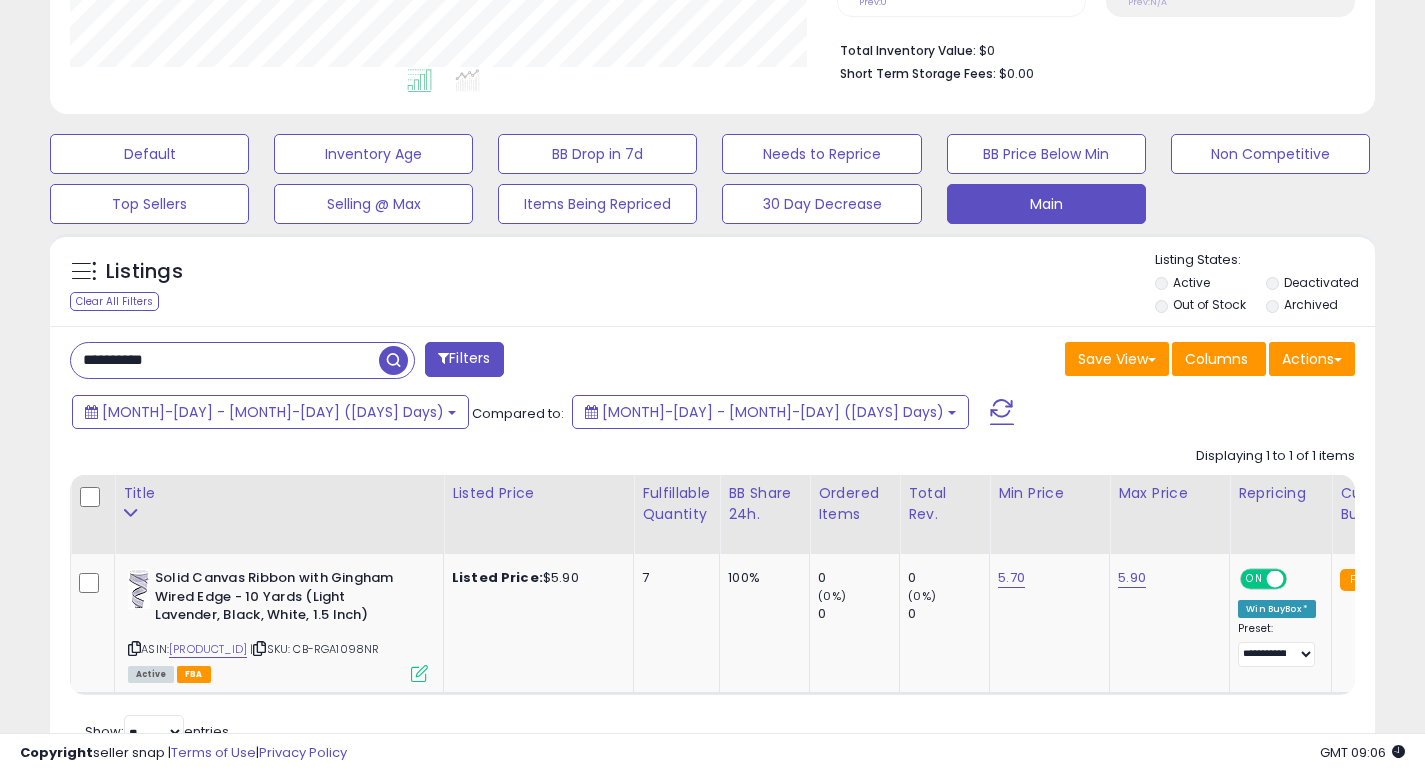 paste 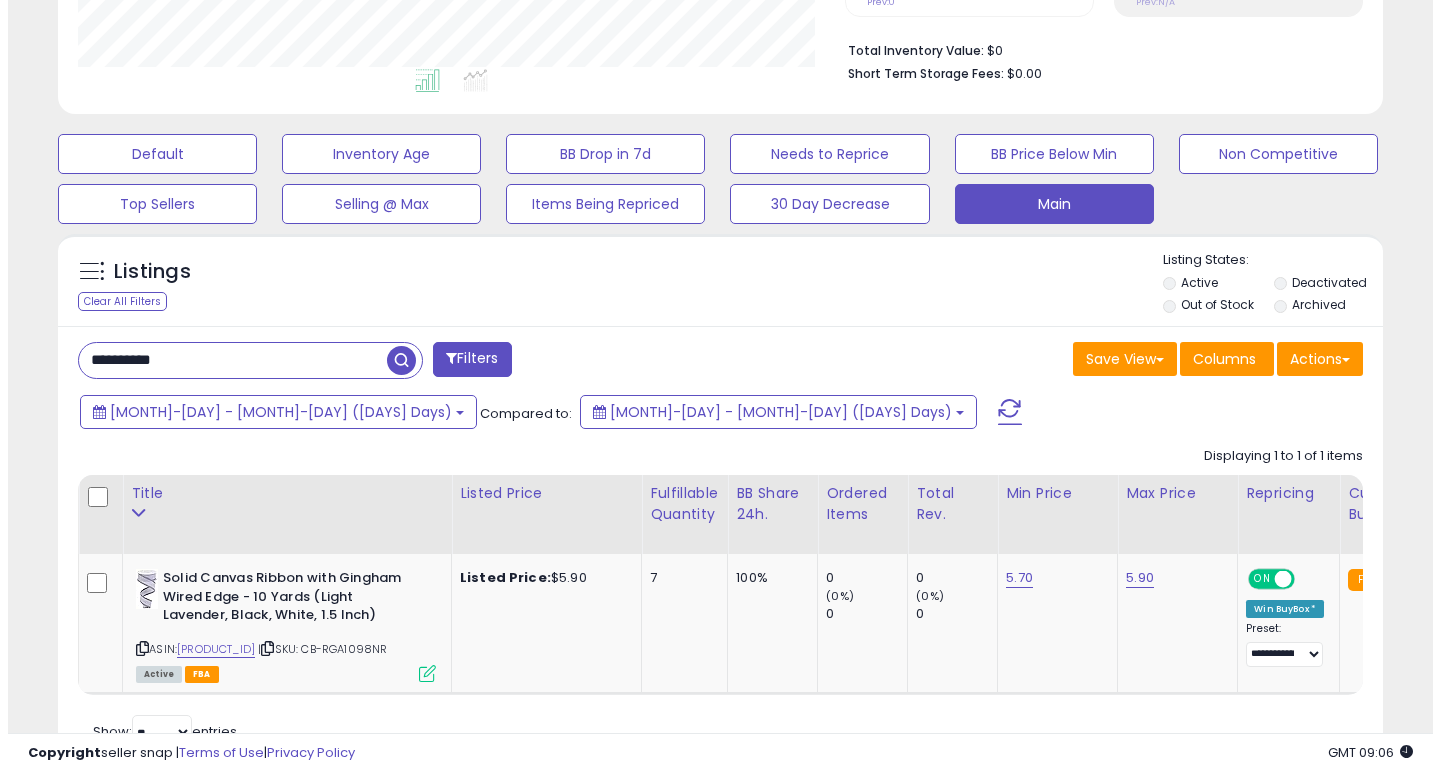 scroll, scrollTop: 447, scrollLeft: 0, axis: vertical 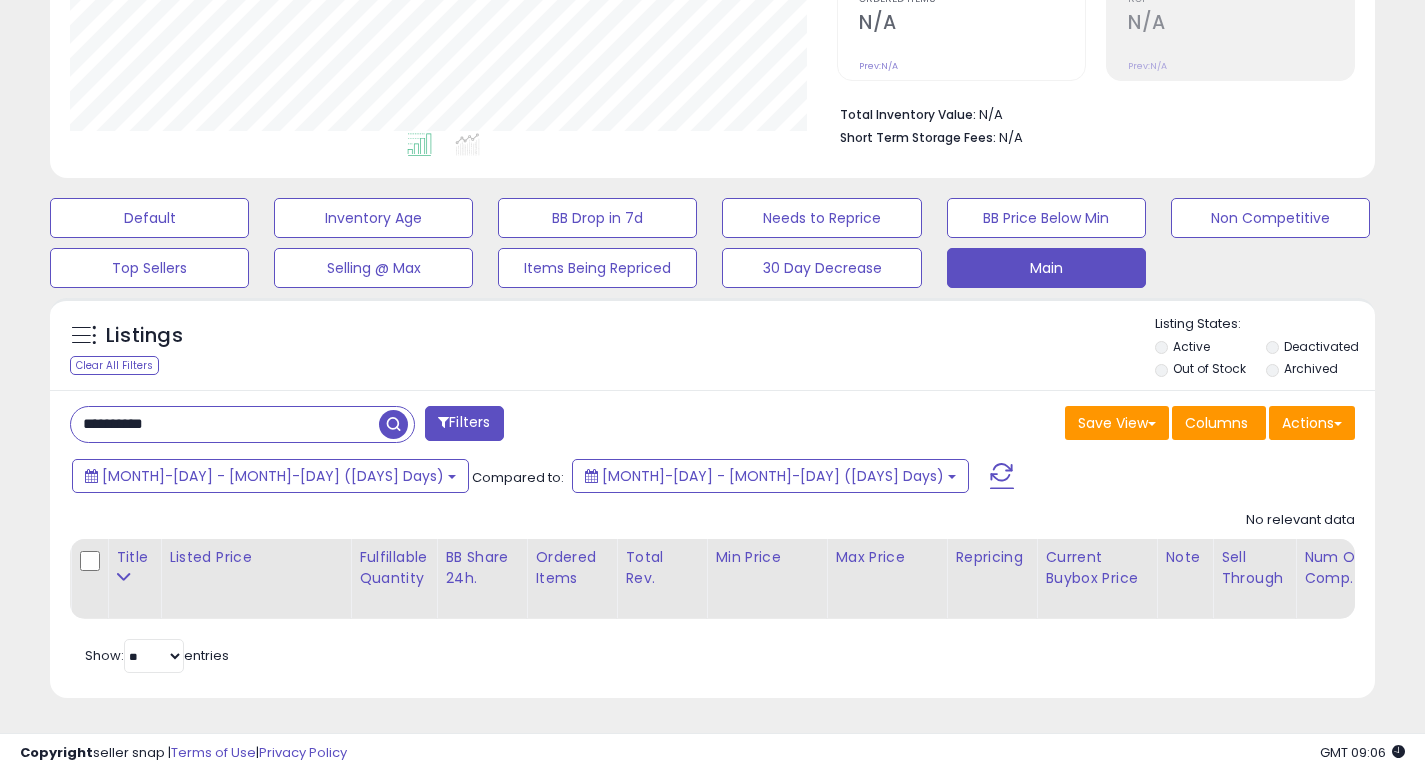 click on "**********" at bounding box center (225, 424) 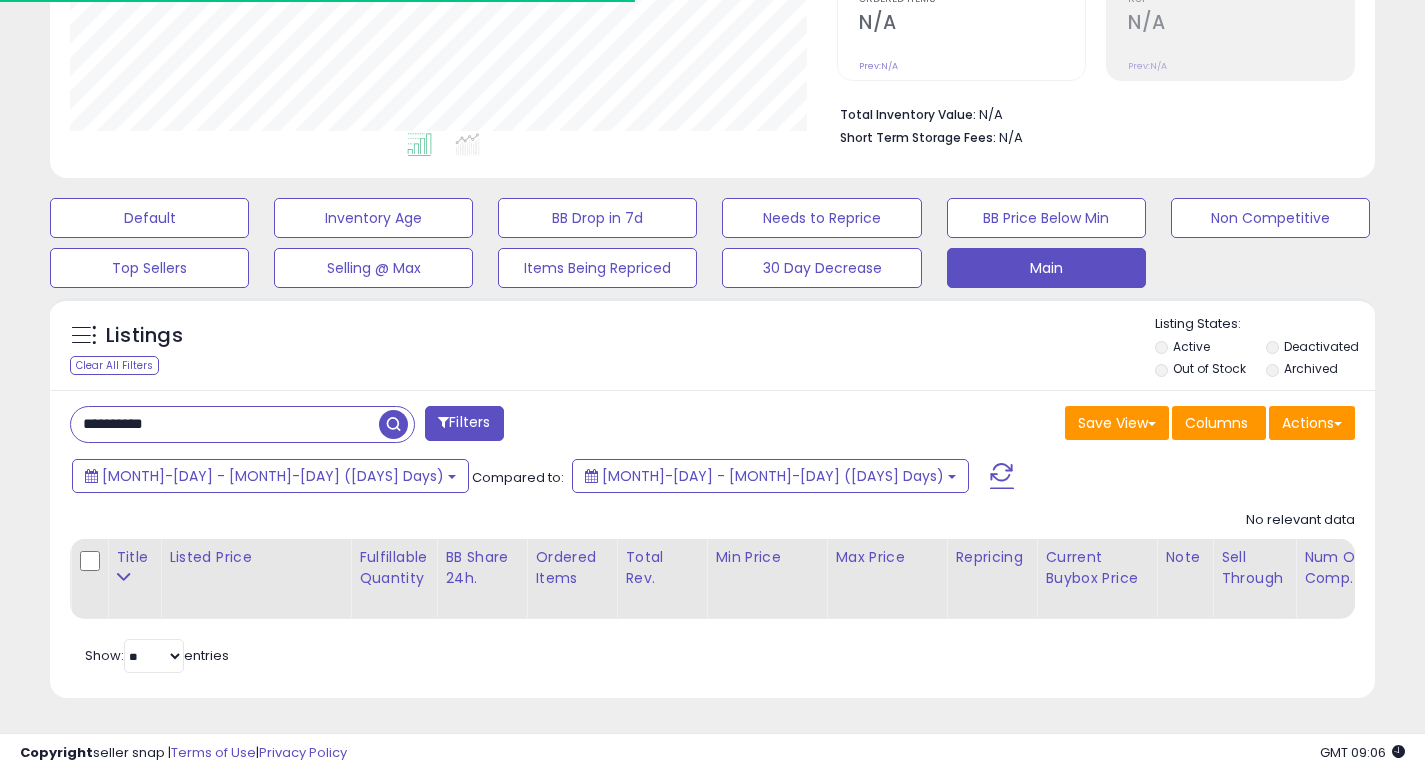 click at bounding box center [393, 424] 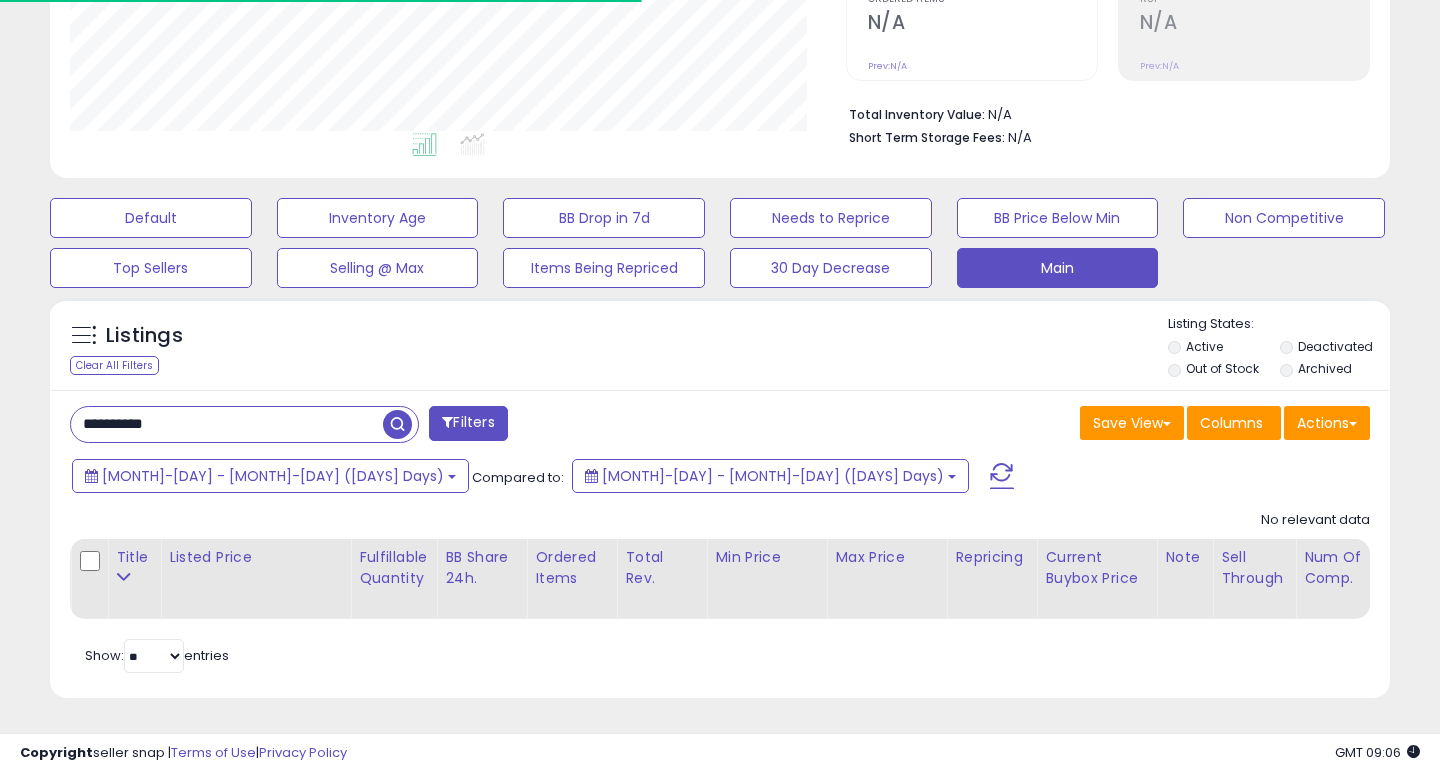 scroll, scrollTop: 999590, scrollLeft: 999224, axis: both 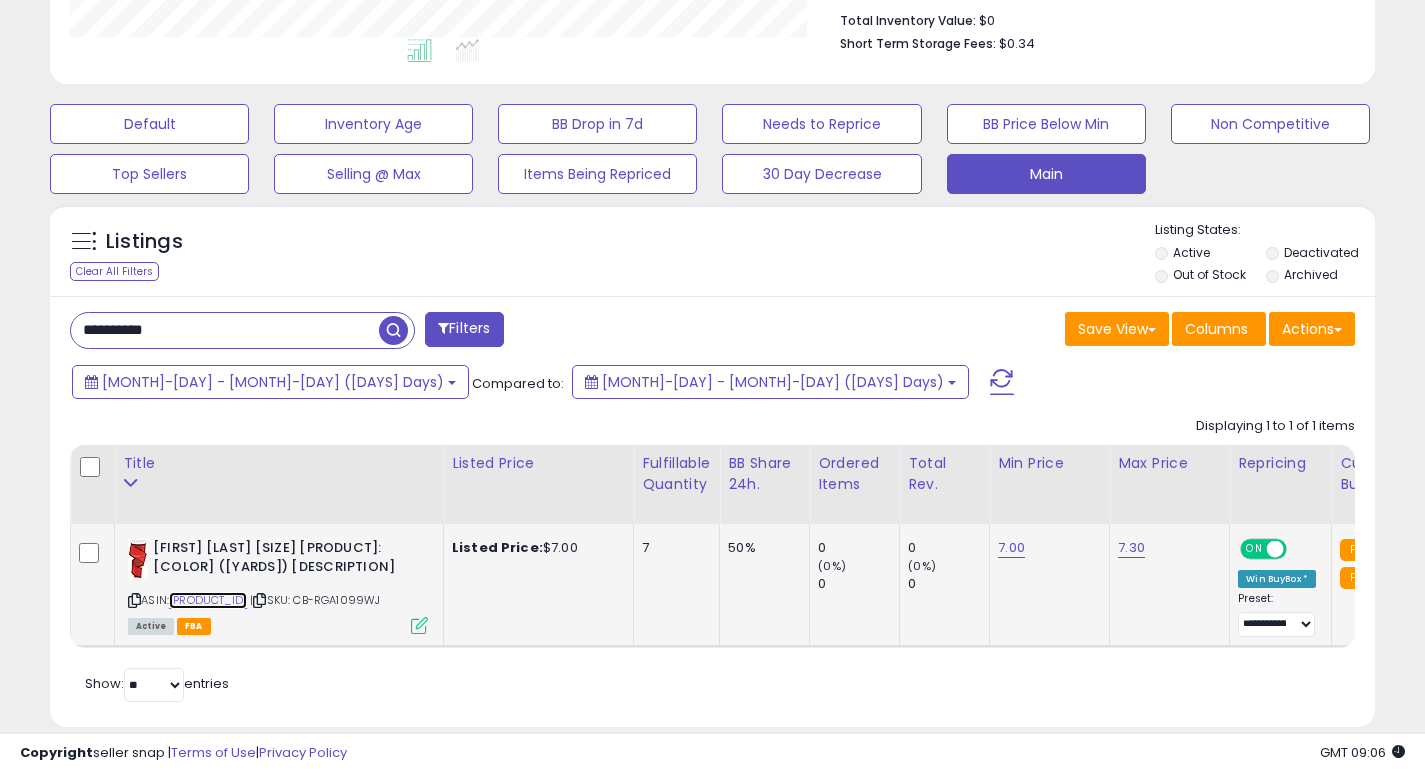 click on "[PRODUCT_ID]" at bounding box center (208, 600) 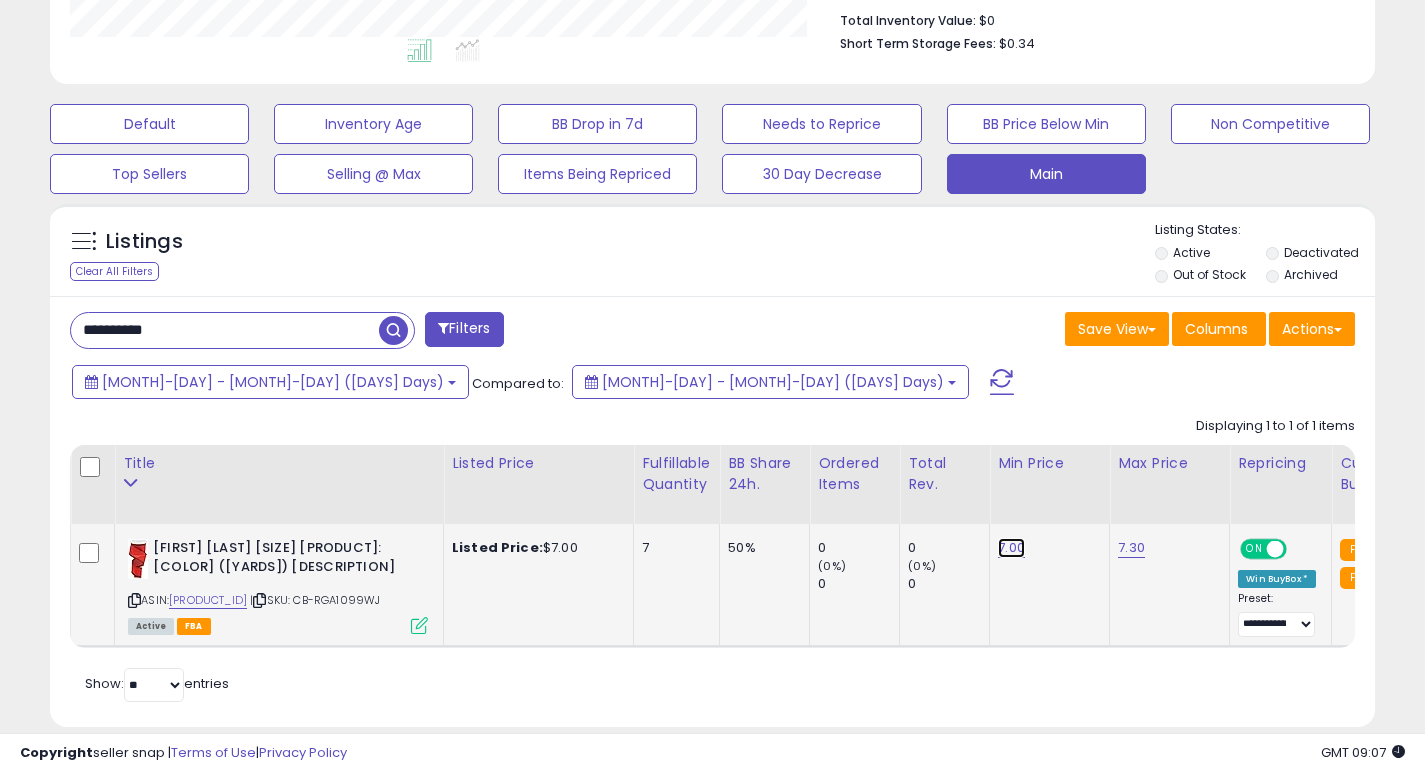 click on "7.00" at bounding box center [1011, 548] 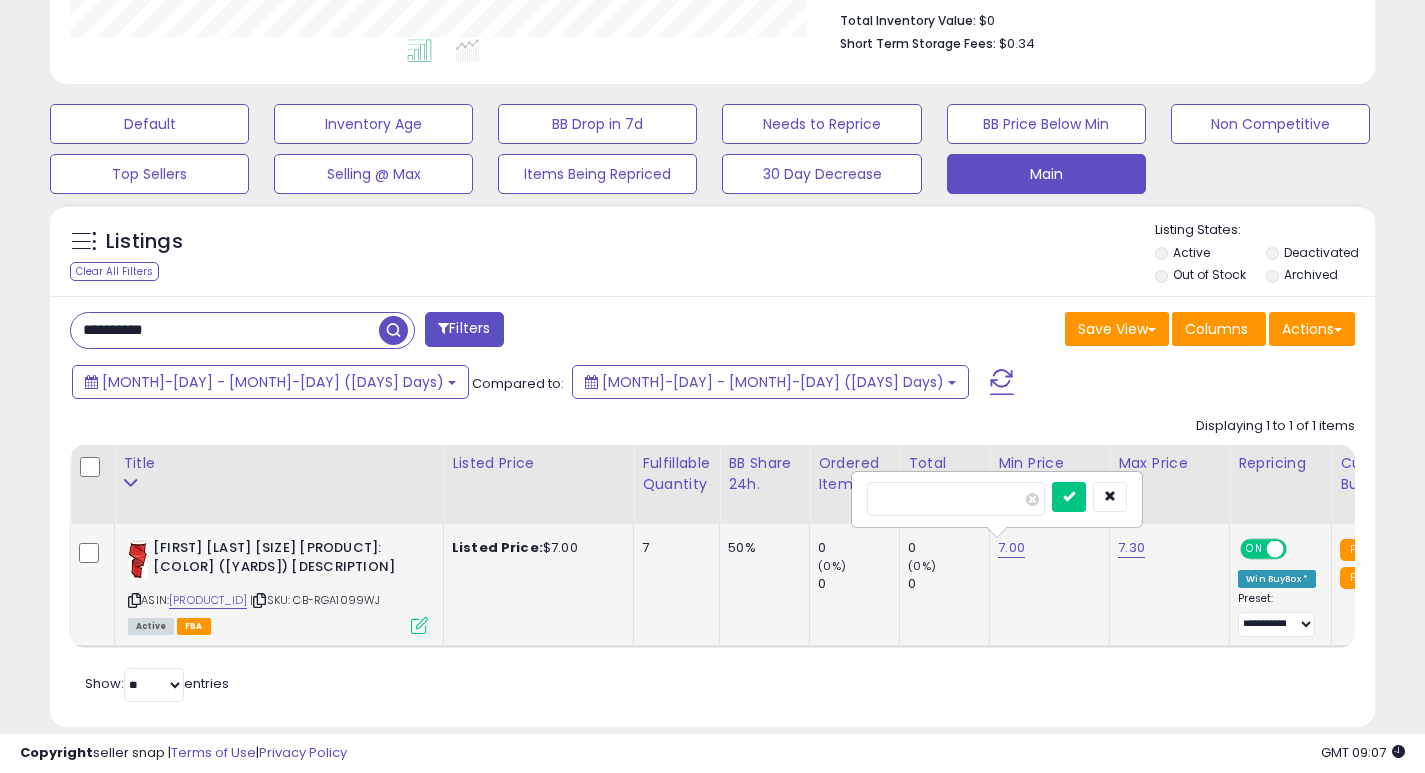 type on "*" 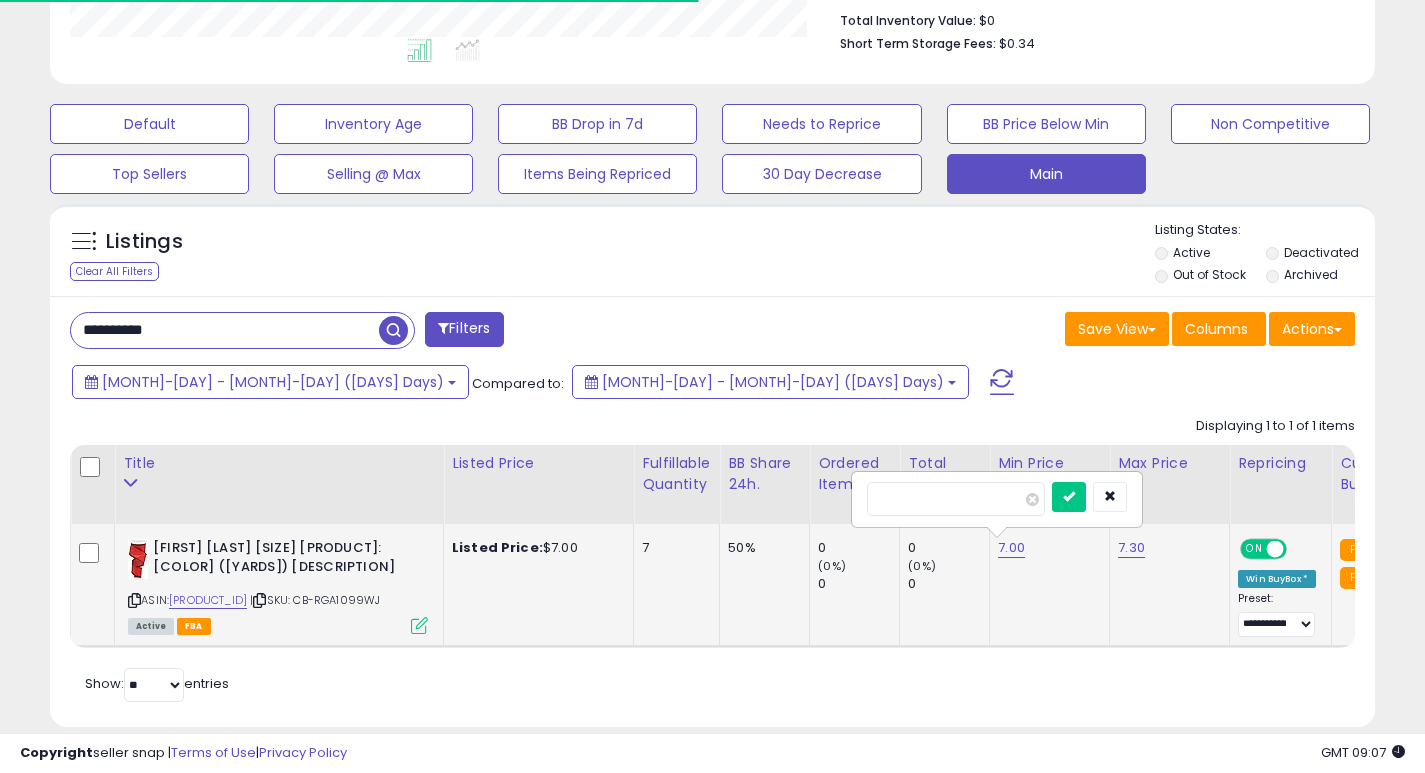 type on "***" 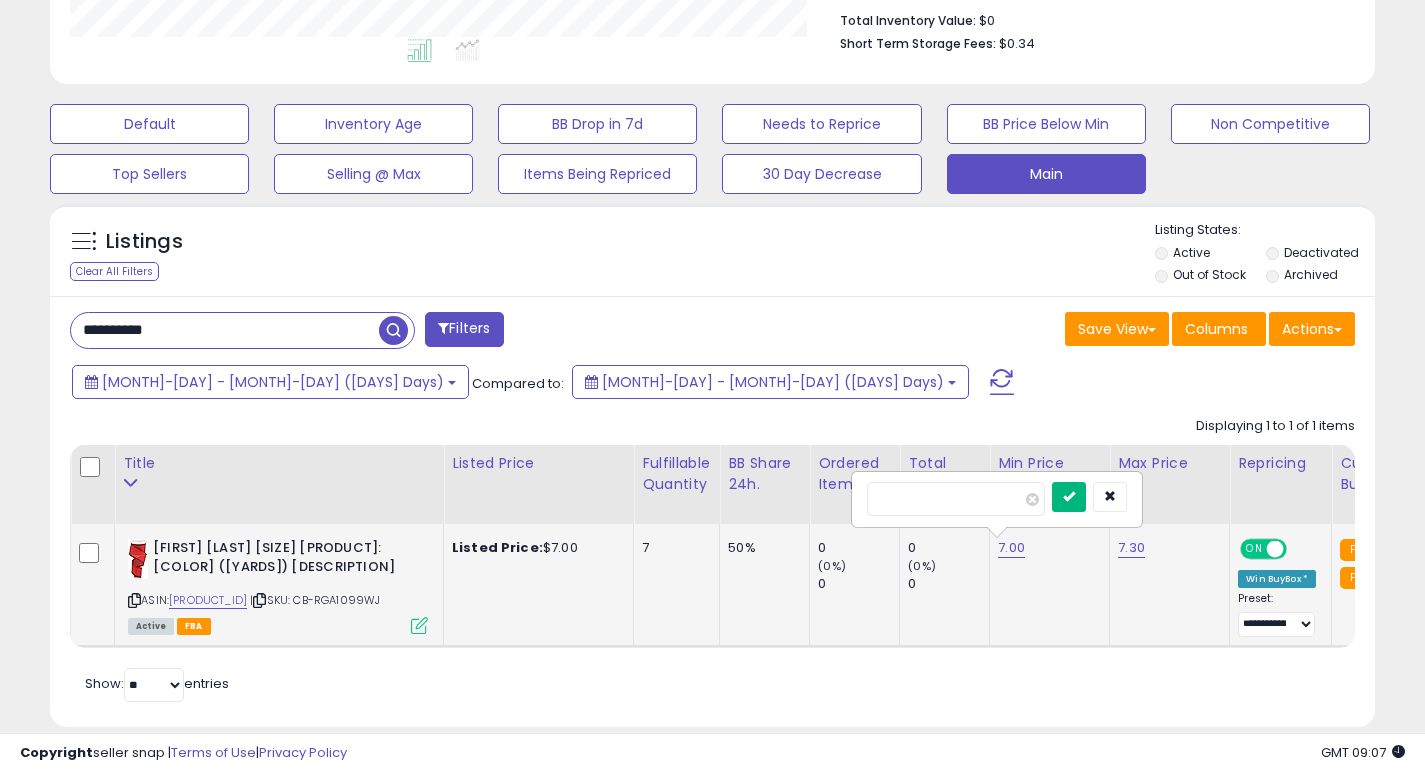 click at bounding box center (1069, 496) 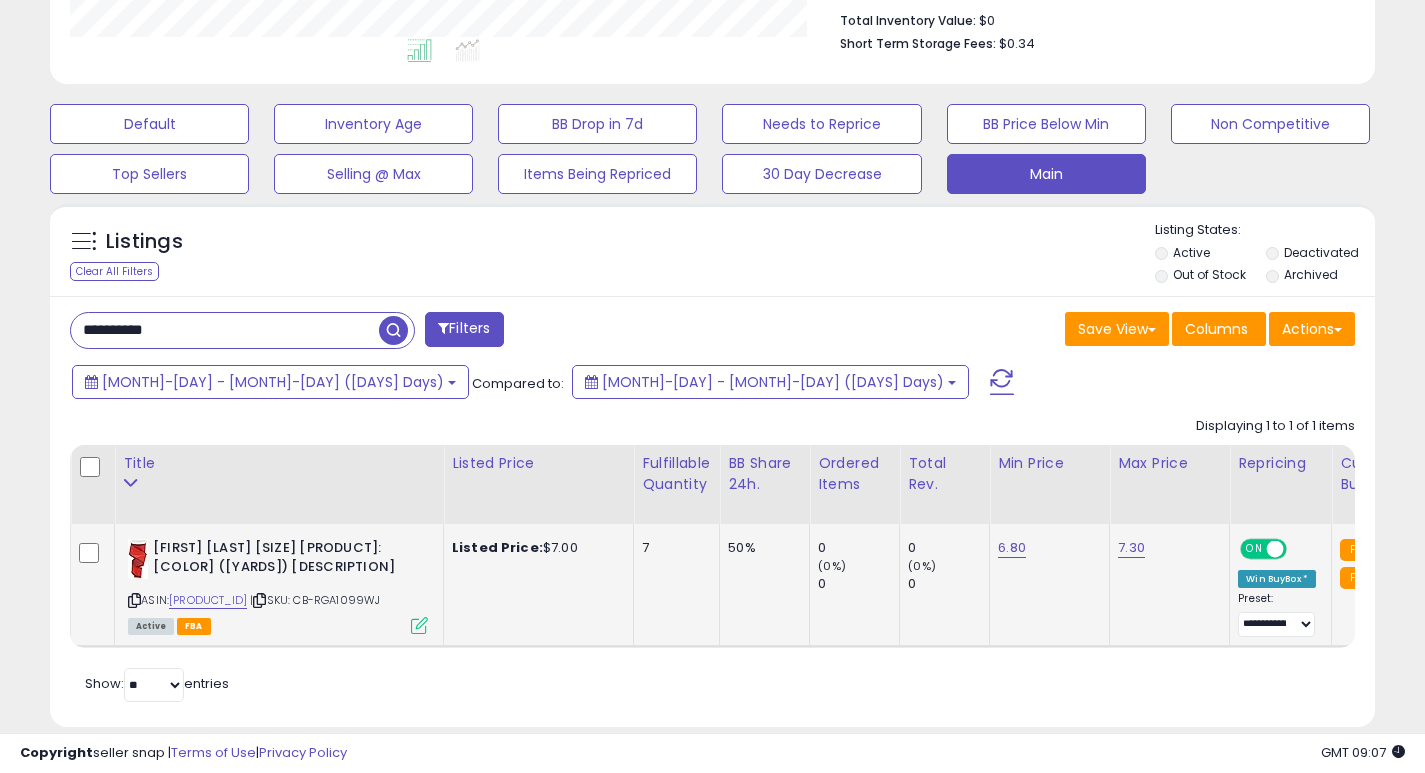 click on "**********" at bounding box center [225, 330] 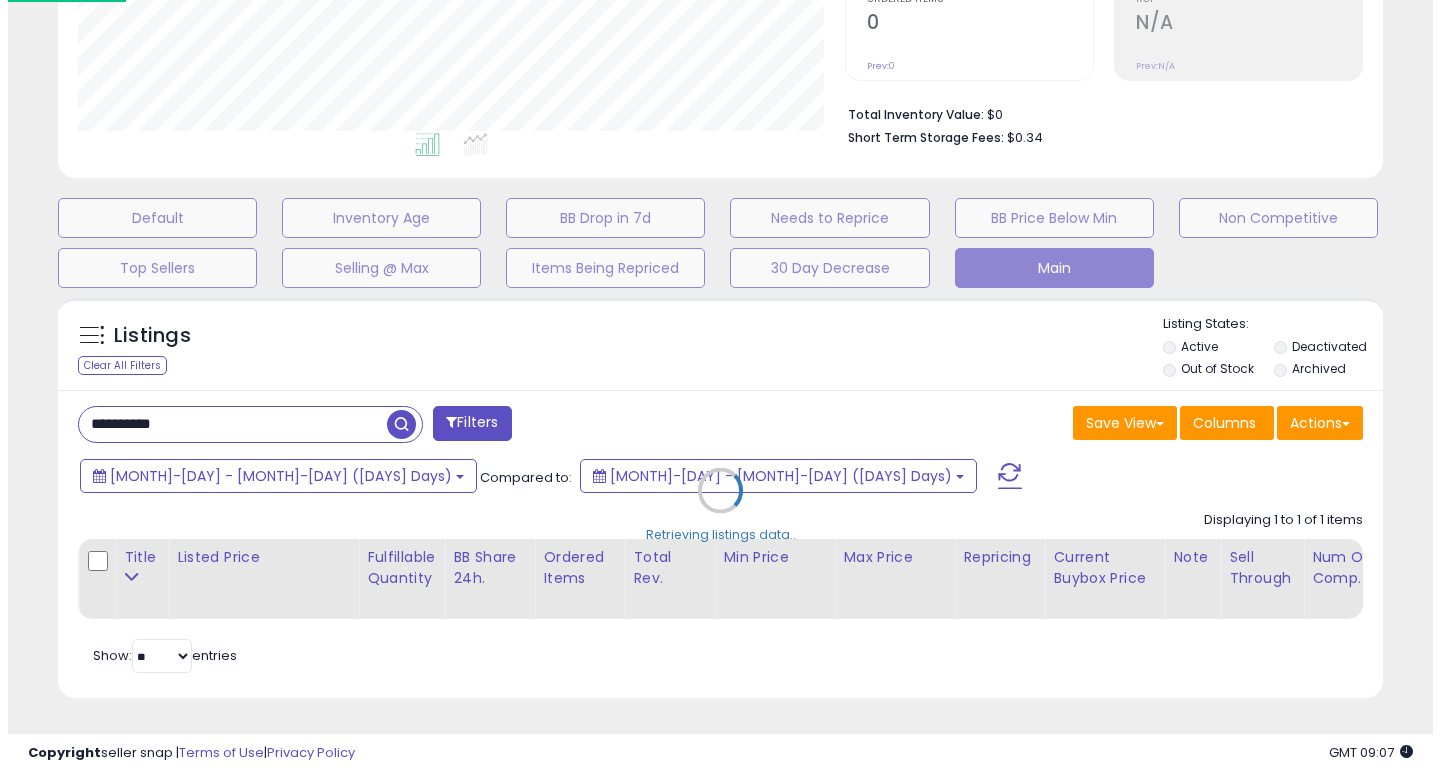 scroll, scrollTop: 447, scrollLeft: 0, axis: vertical 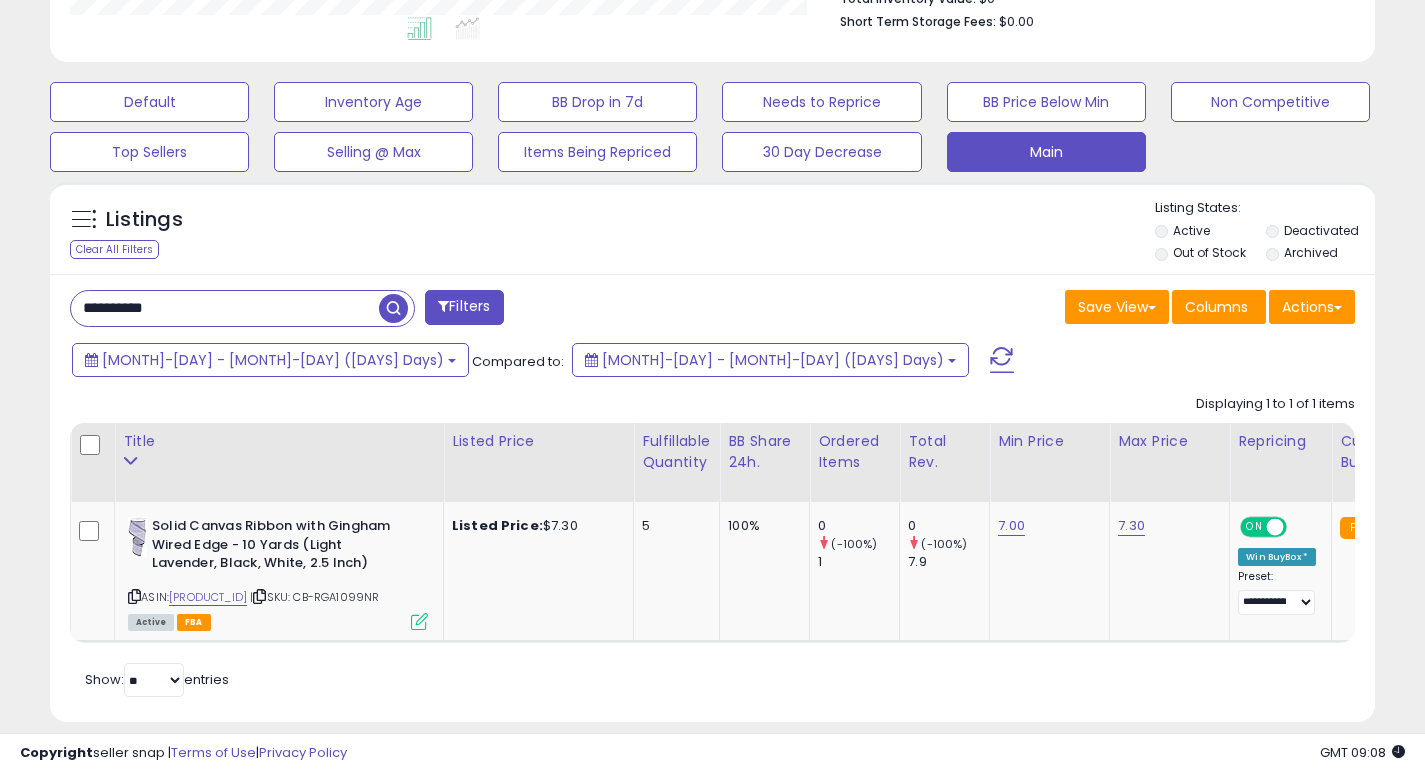 click on "**********" at bounding box center (225, 308) 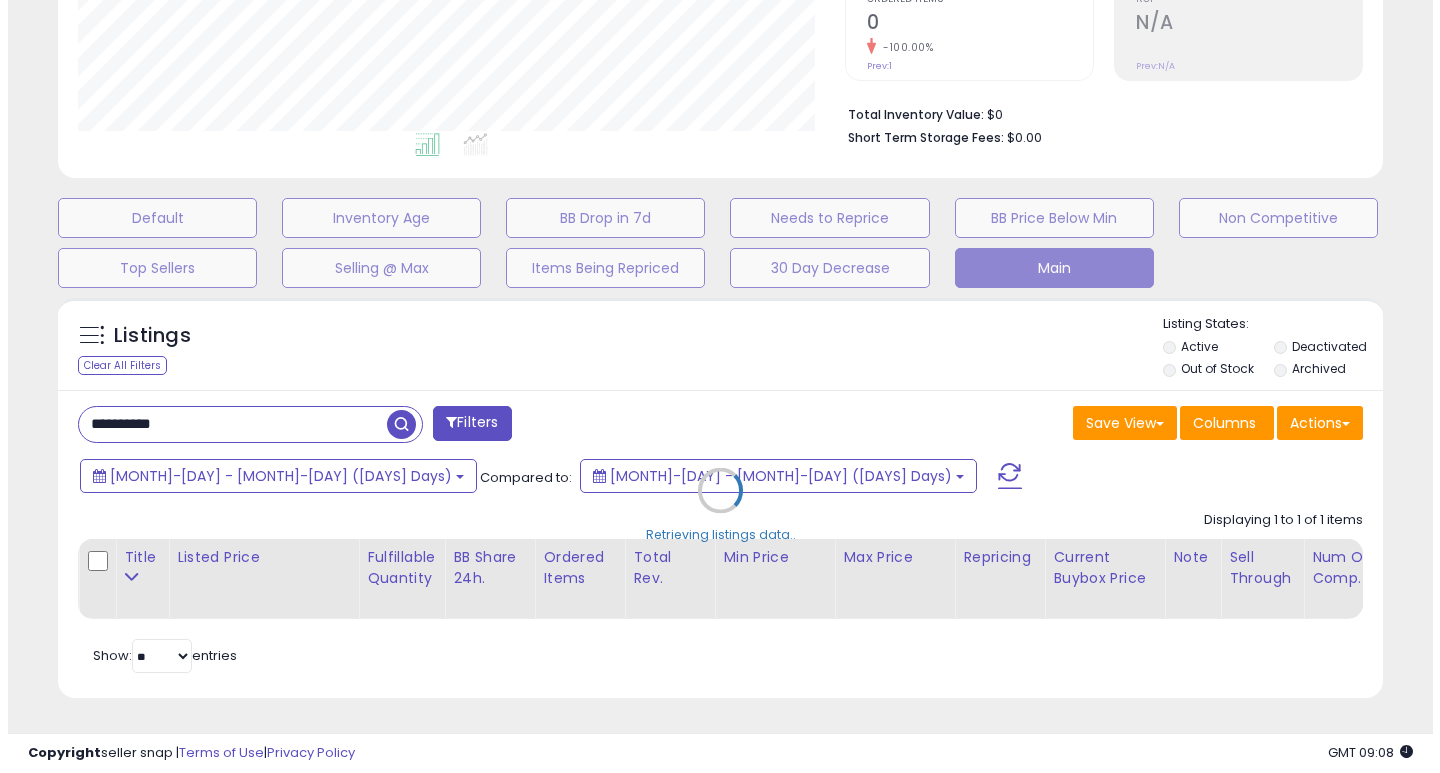 scroll, scrollTop: 447, scrollLeft: 0, axis: vertical 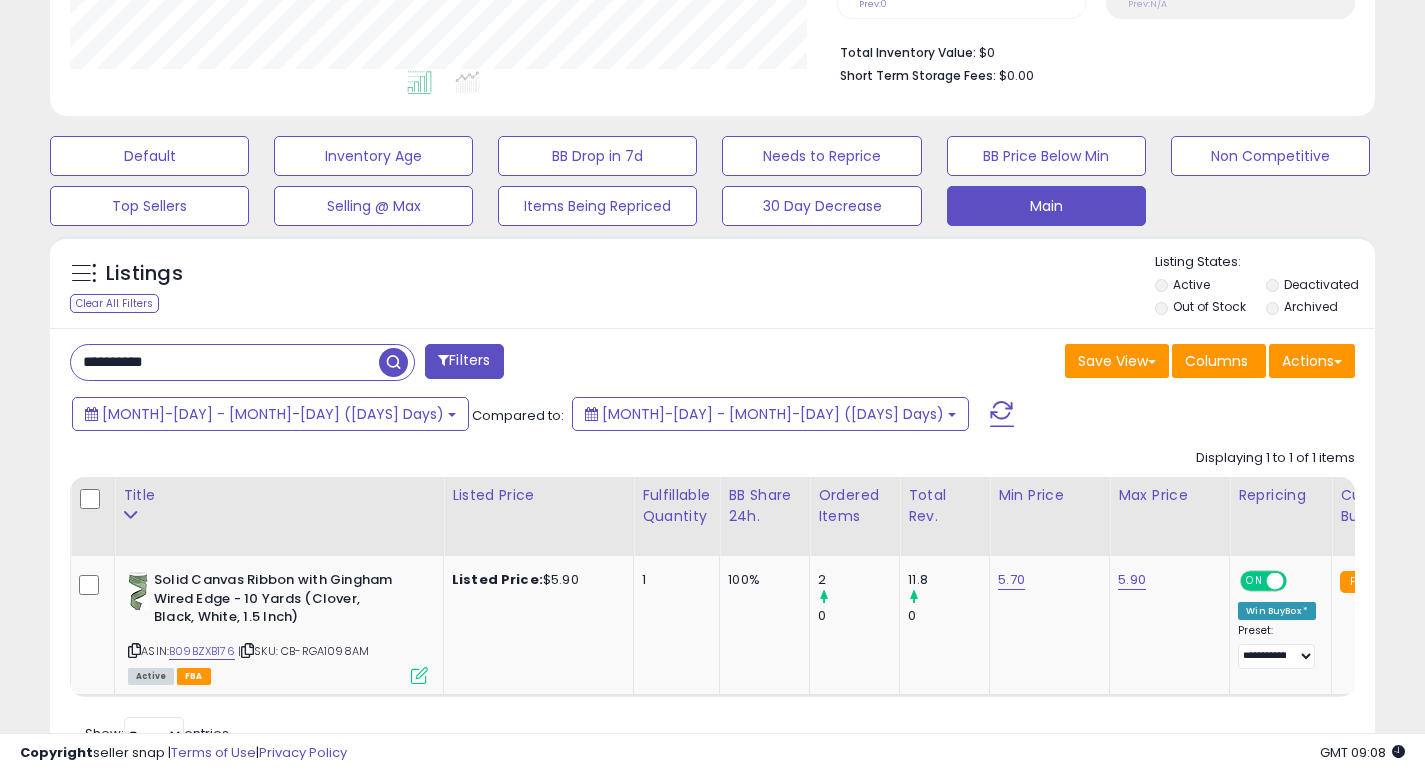 click on "**********" at bounding box center (225, 362) 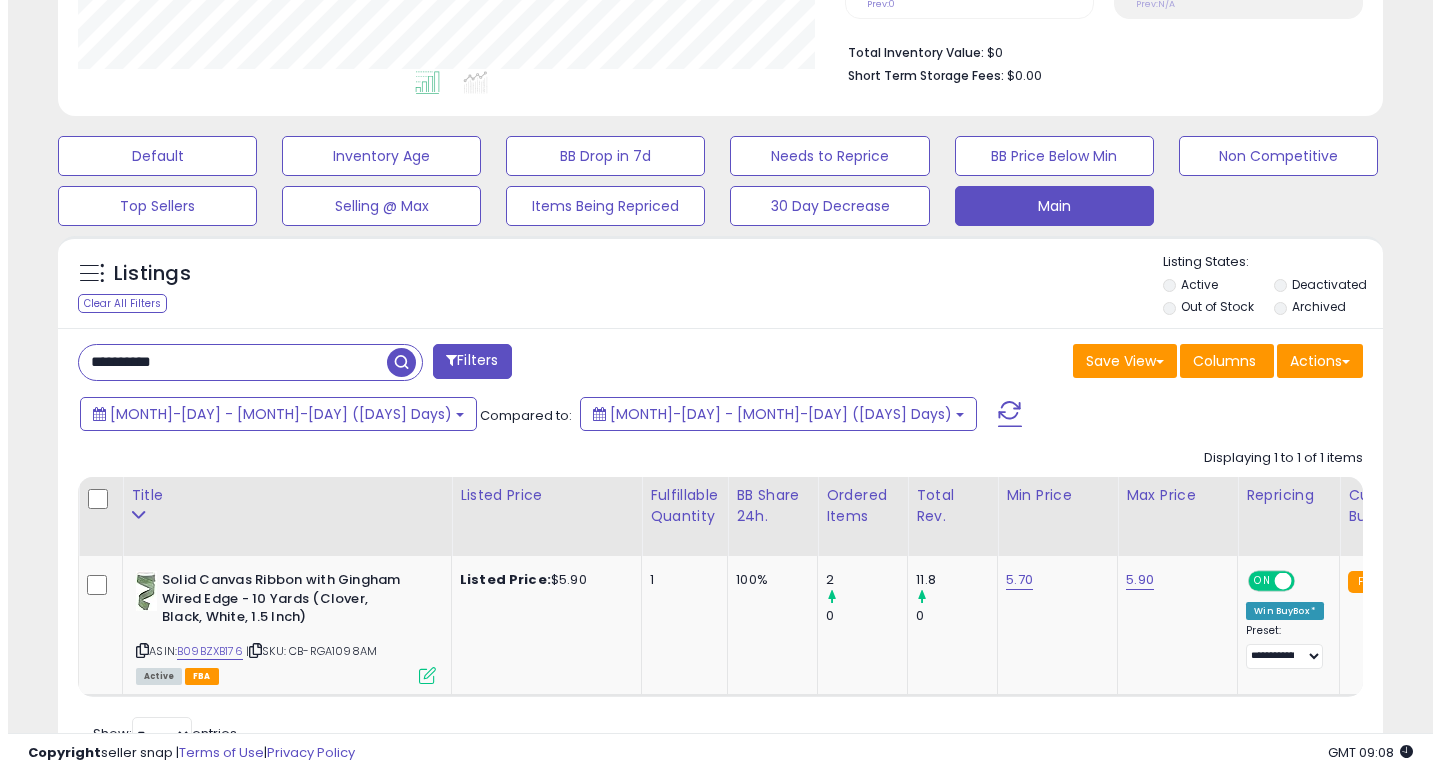 scroll, scrollTop: 447, scrollLeft: 0, axis: vertical 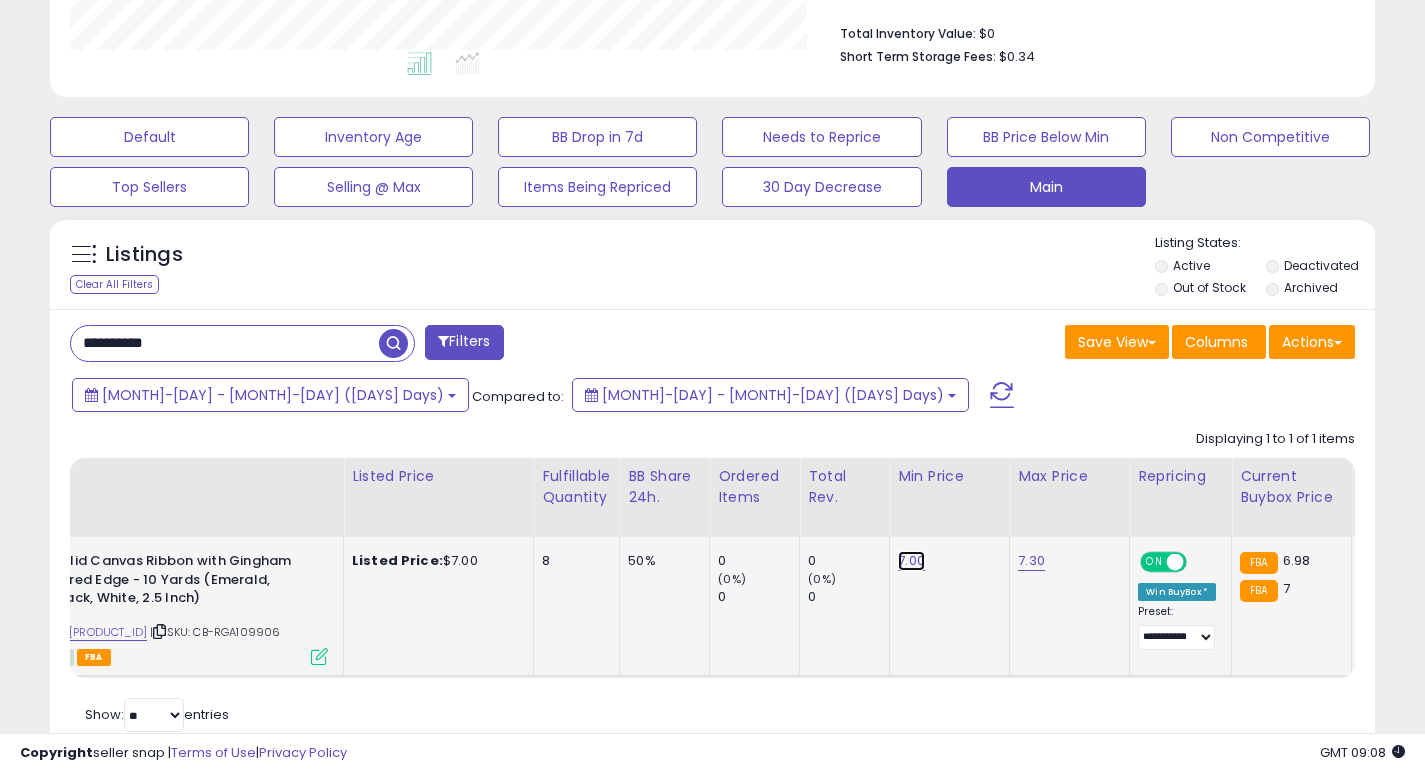 click on "7.00" at bounding box center [911, 561] 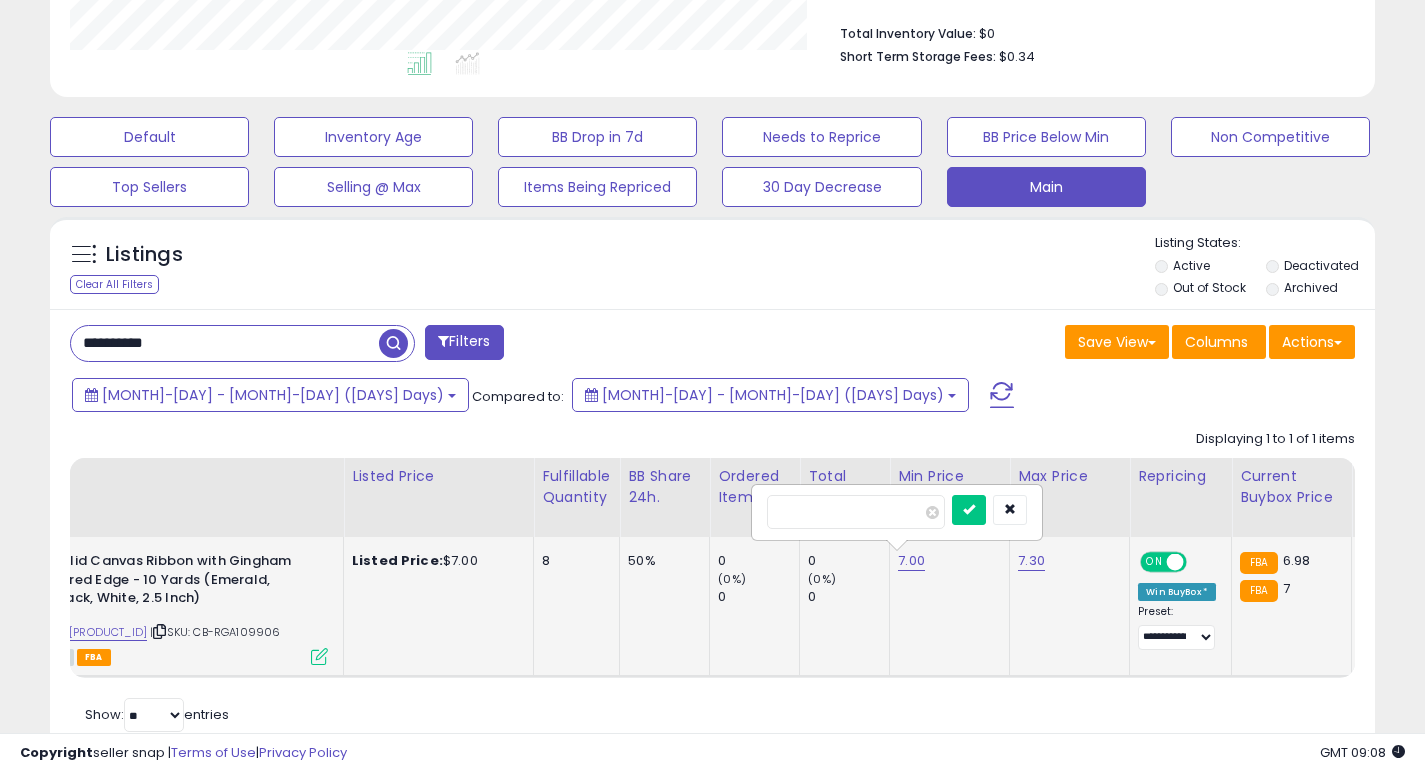 type on "*" 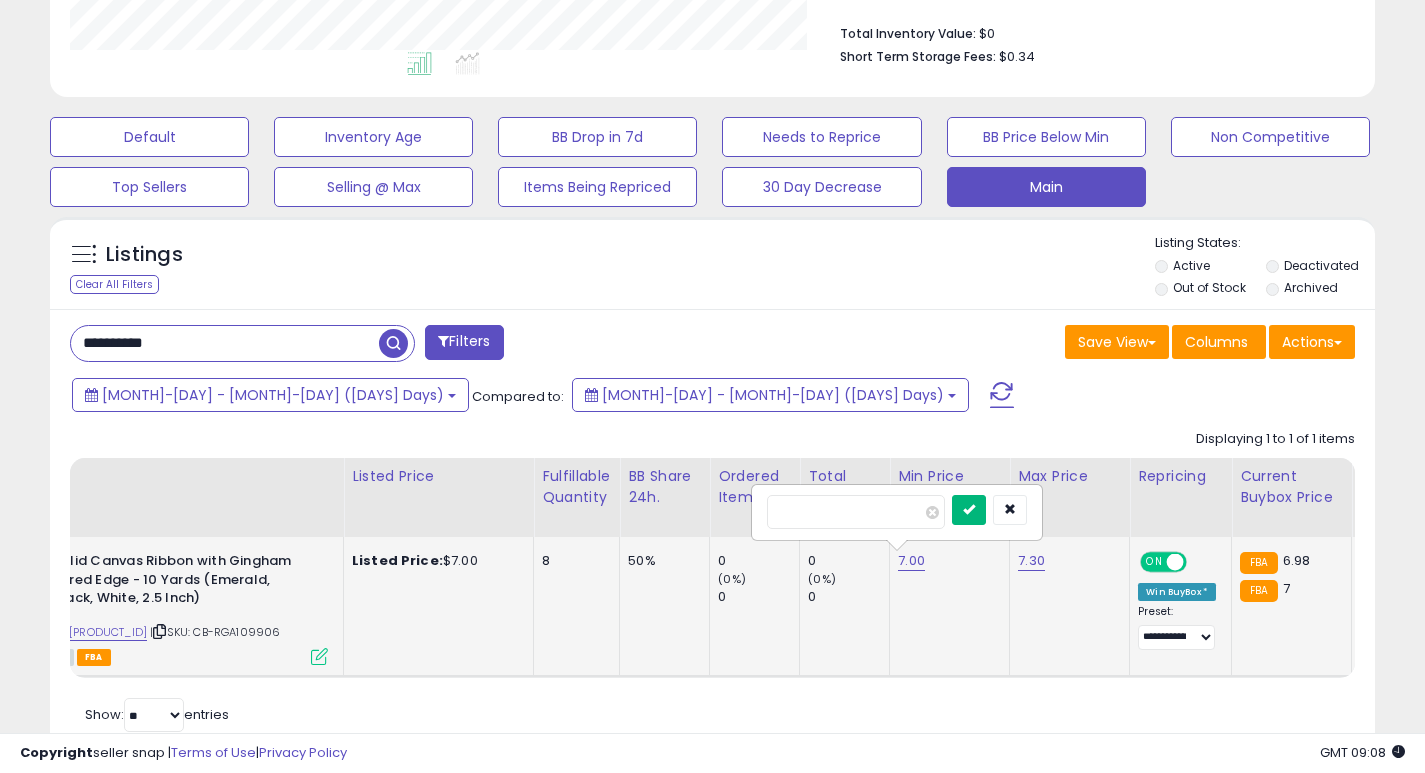 type on "***" 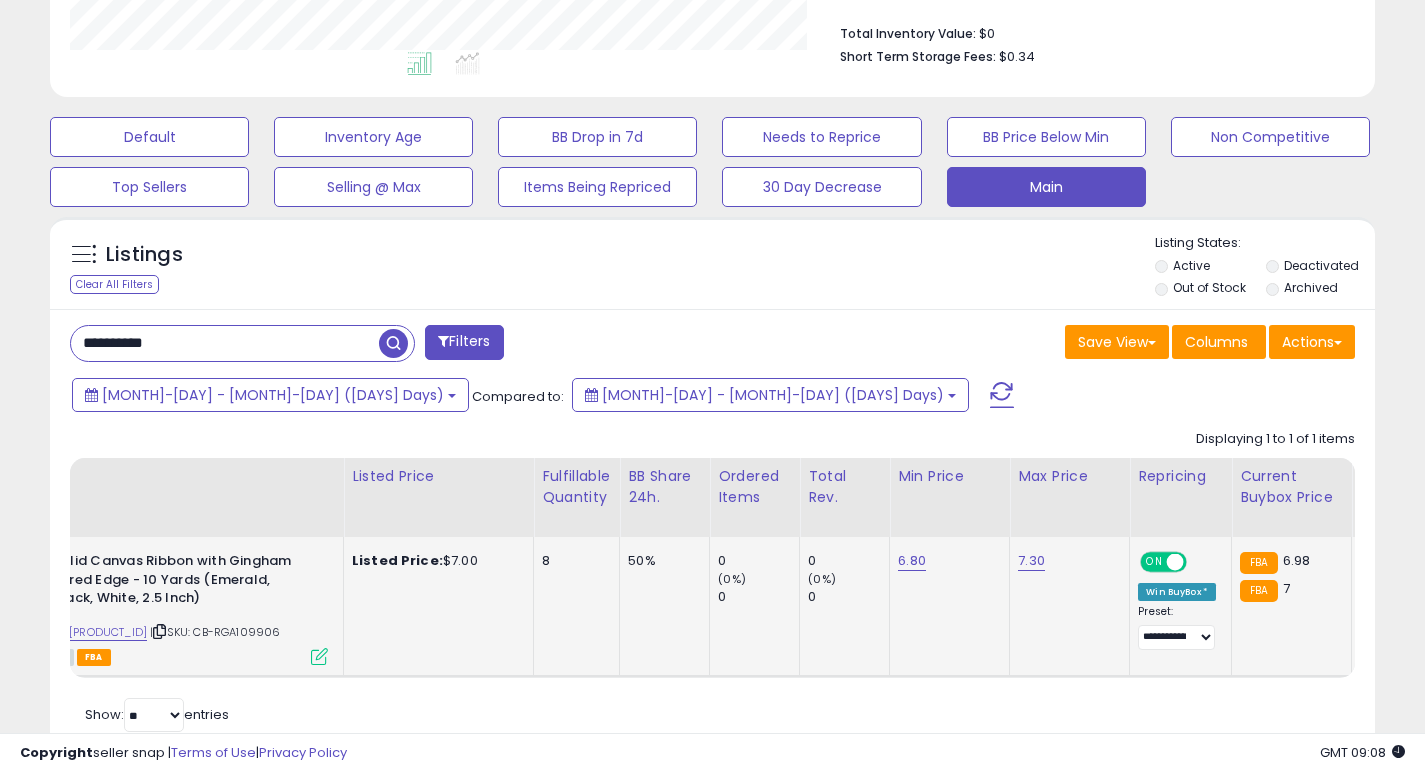 click on "**********" at bounding box center [225, 343] 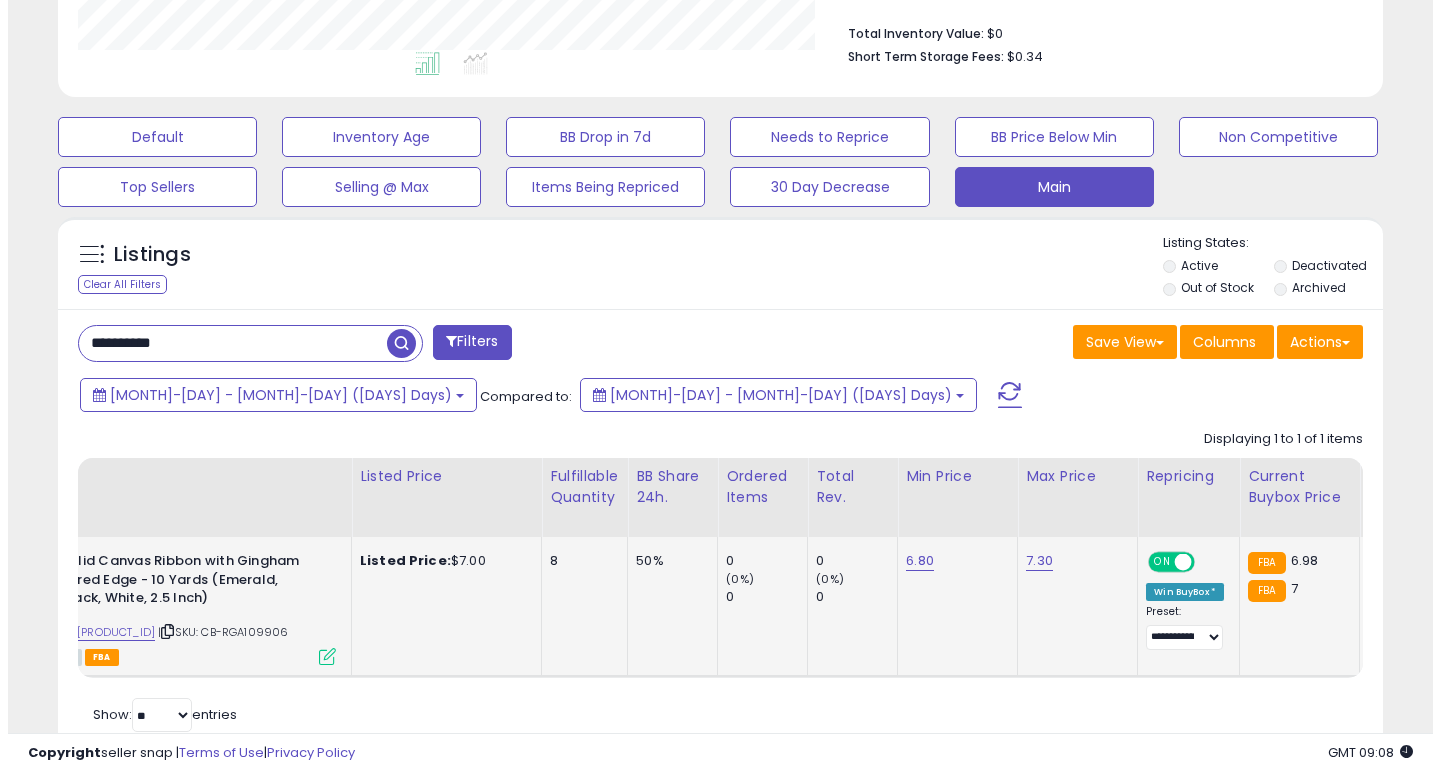 scroll, scrollTop: 447, scrollLeft: 0, axis: vertical 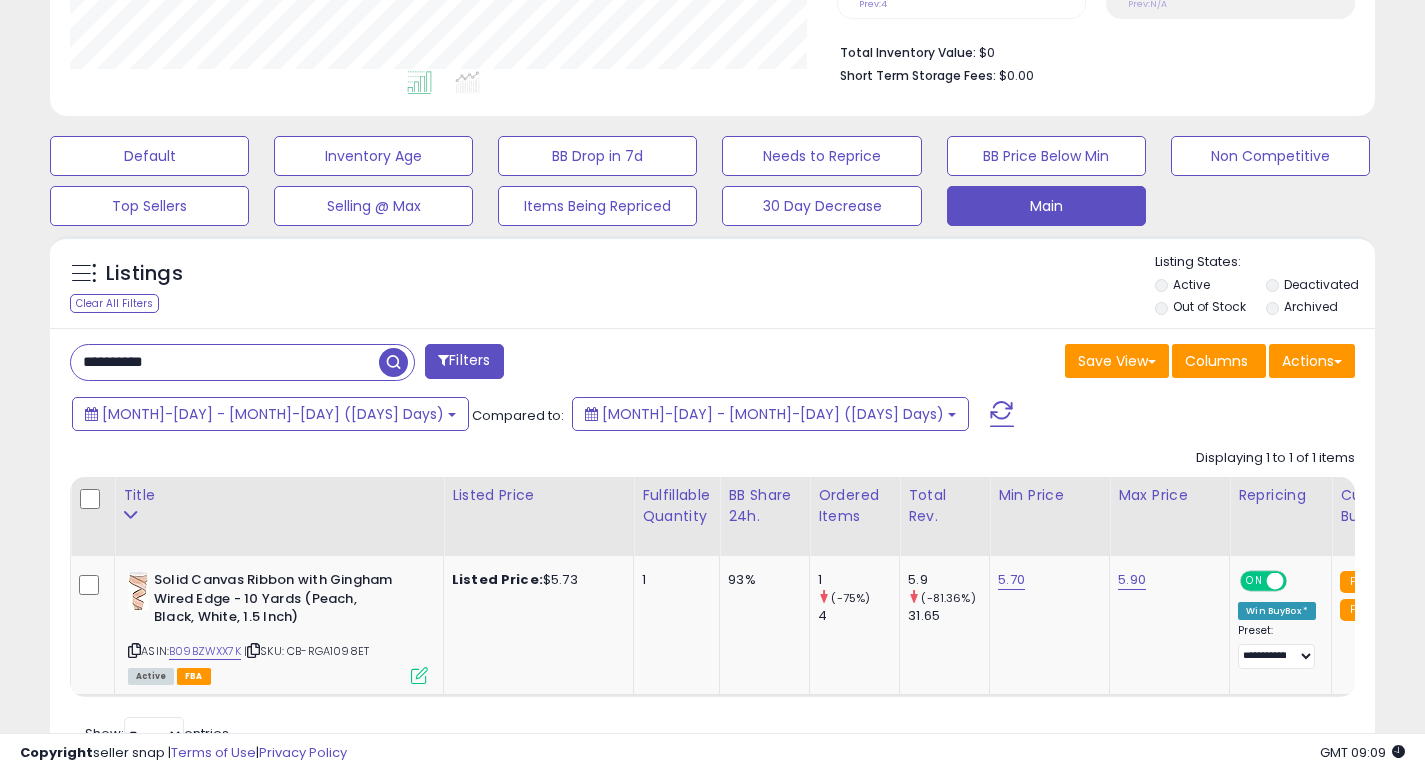 click on "**********" at bounding box center [225, 362] 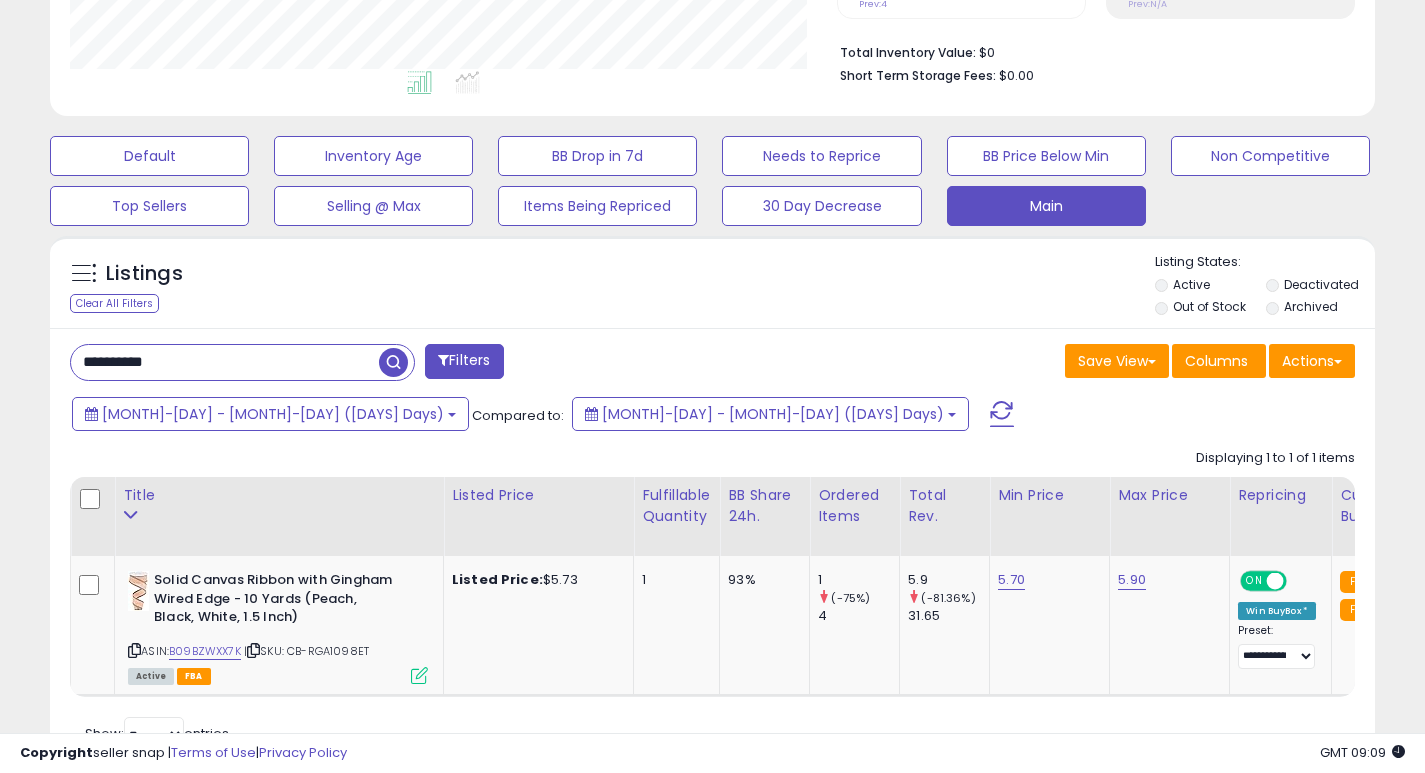 paste 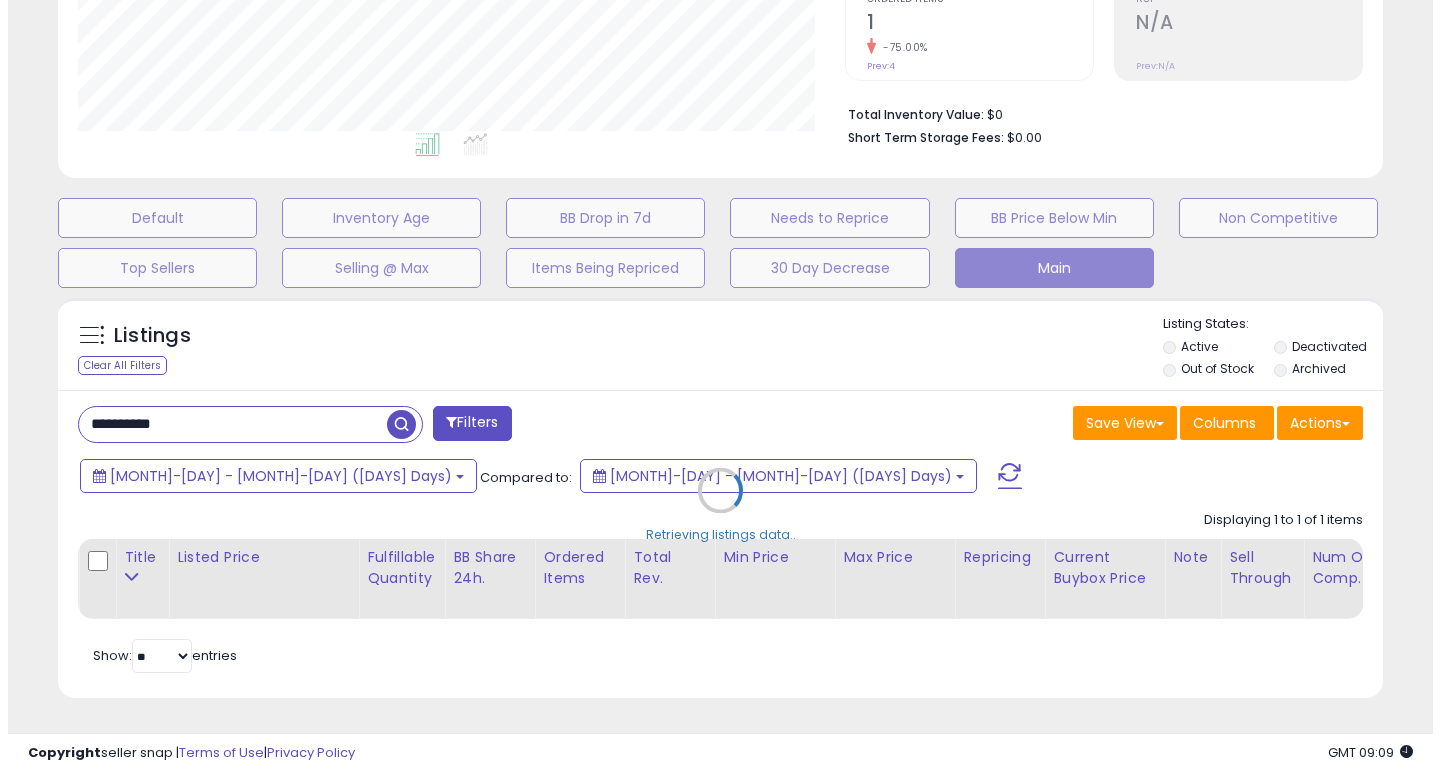 scroll, scrollTop: 447, scrollLeft: 0, axis: vertical 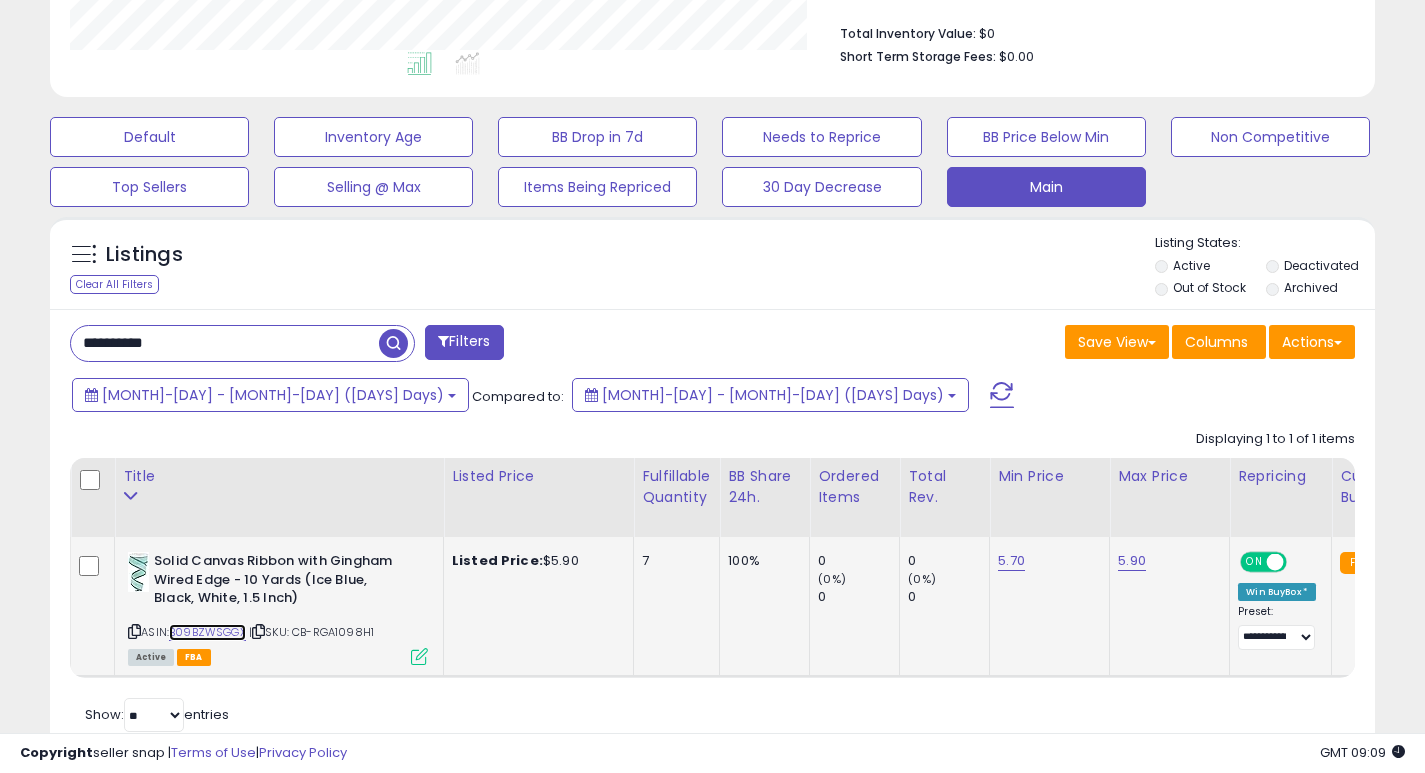 click on "B09BZWSGGX" at bounding box center (207, 632) 